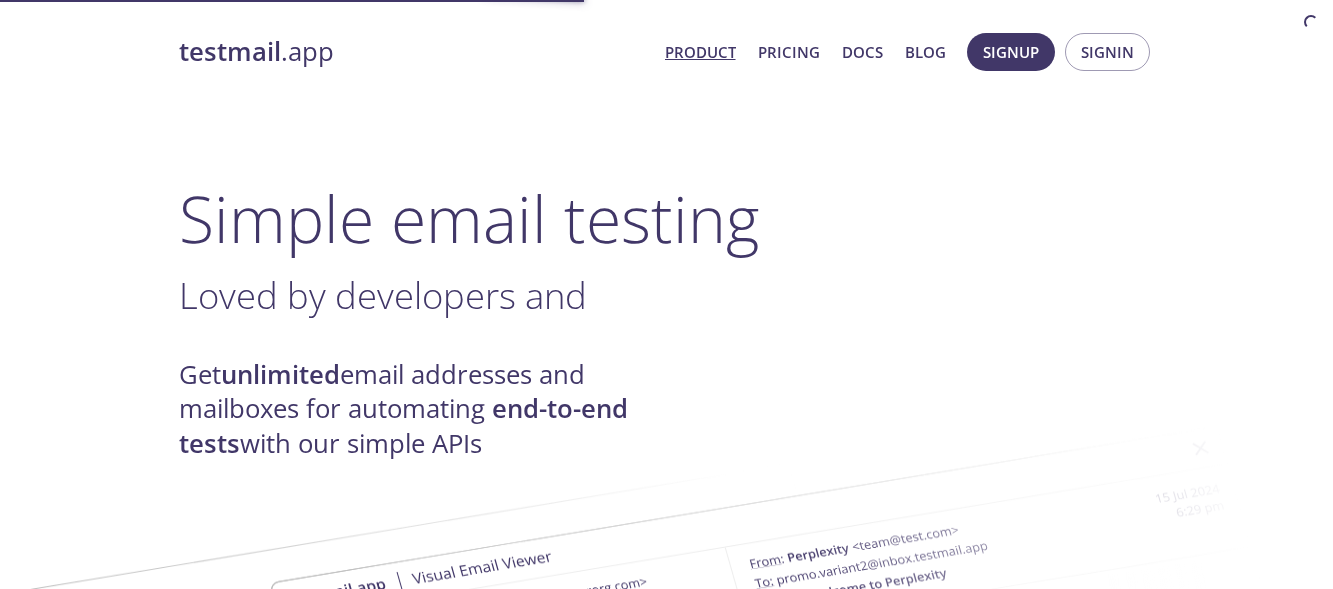 scroll, scrollTop: 0, scrollLeft: 0, axis: both 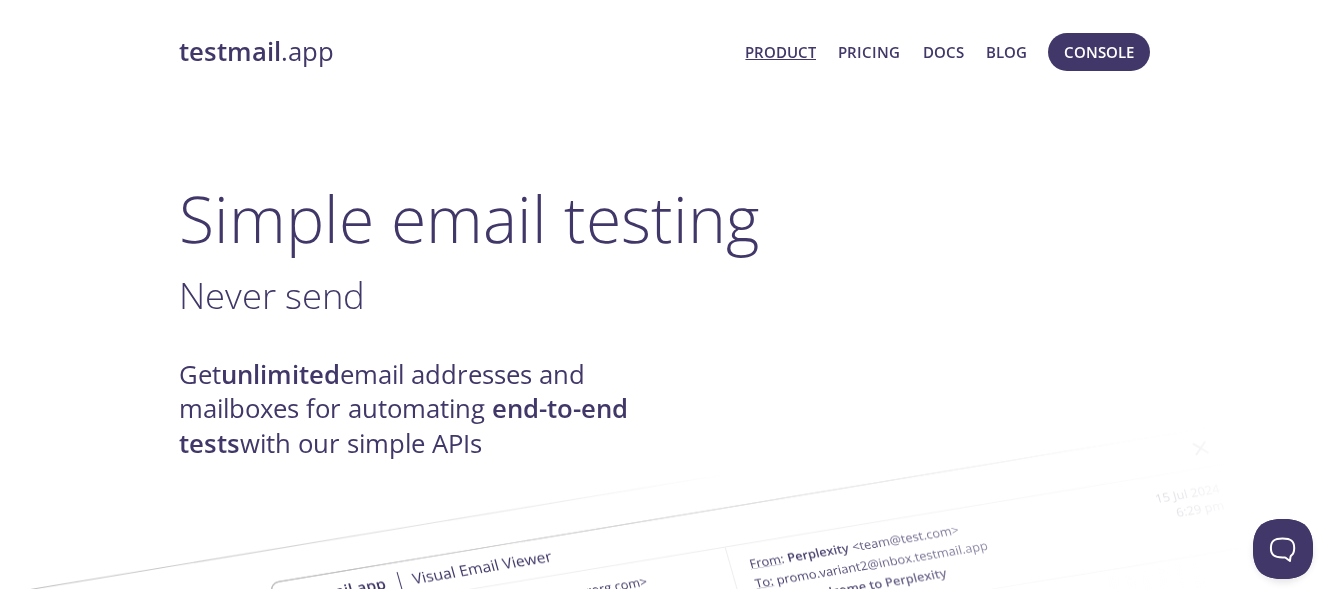 click on "Product" at bounding box center [780, 52] 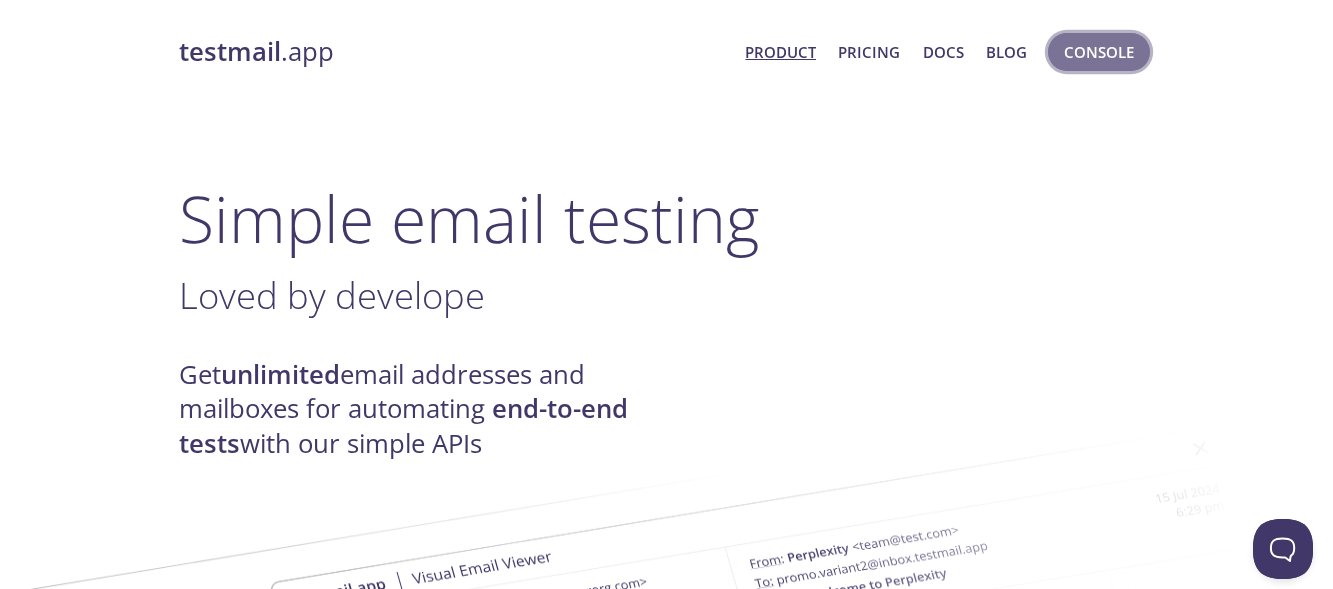 click on "Console" at bounding box center (1099, 52) 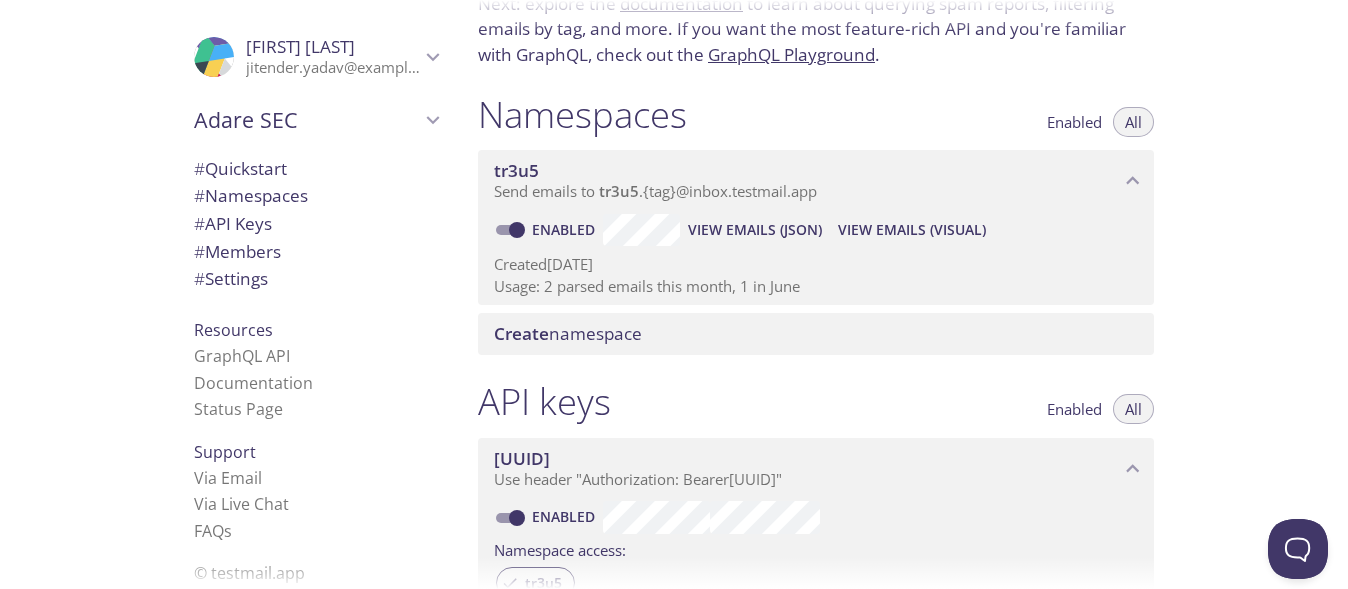 scroll, scrollTop: 0, scrollLeft: 0, axis: both 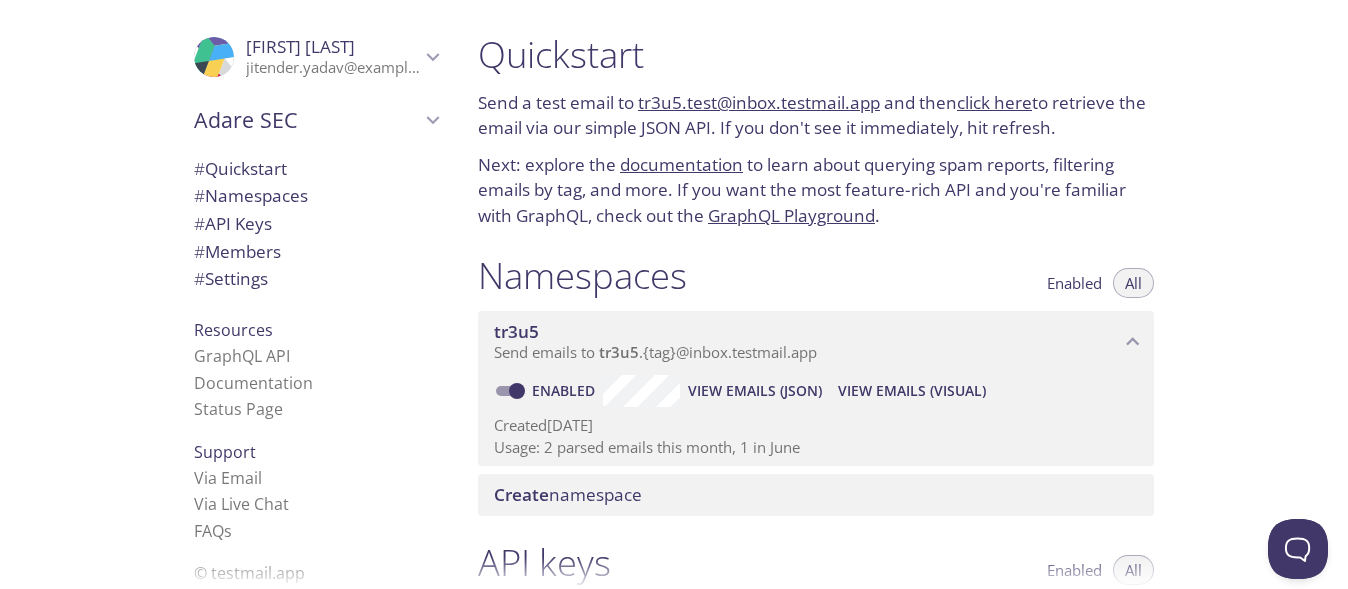 click on "View Emails (Visual)" at bounding box center [755, 391] 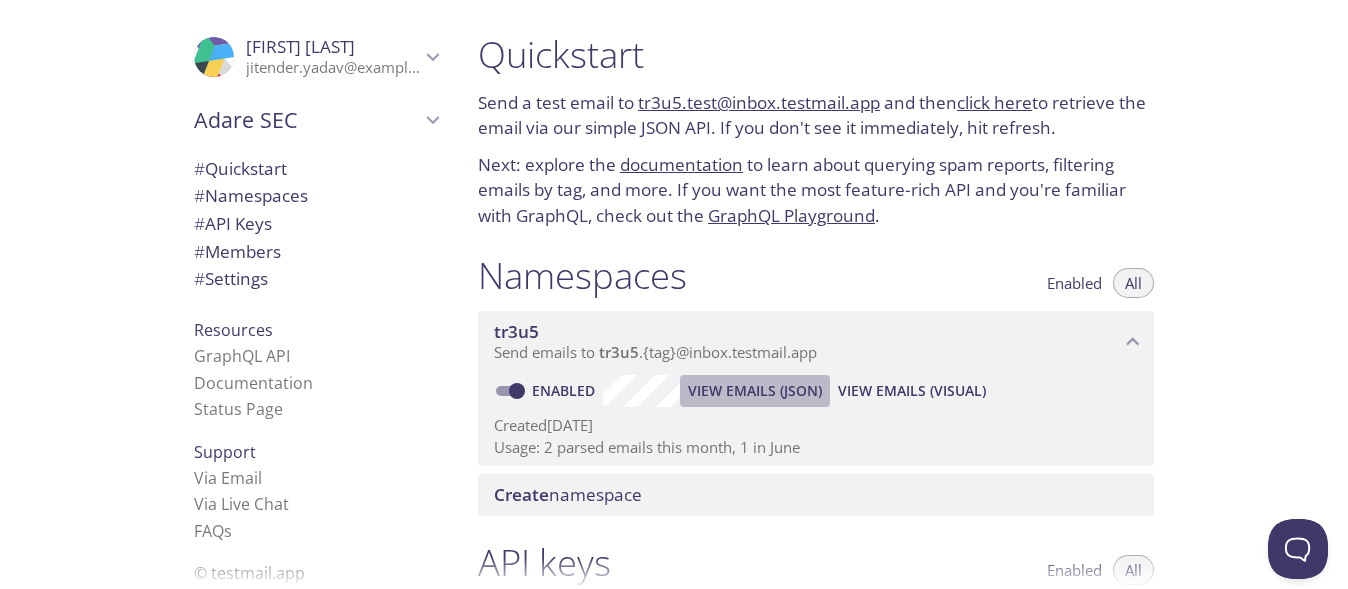 click on "View Emails (JSON)" at bounding box center (755, 391) 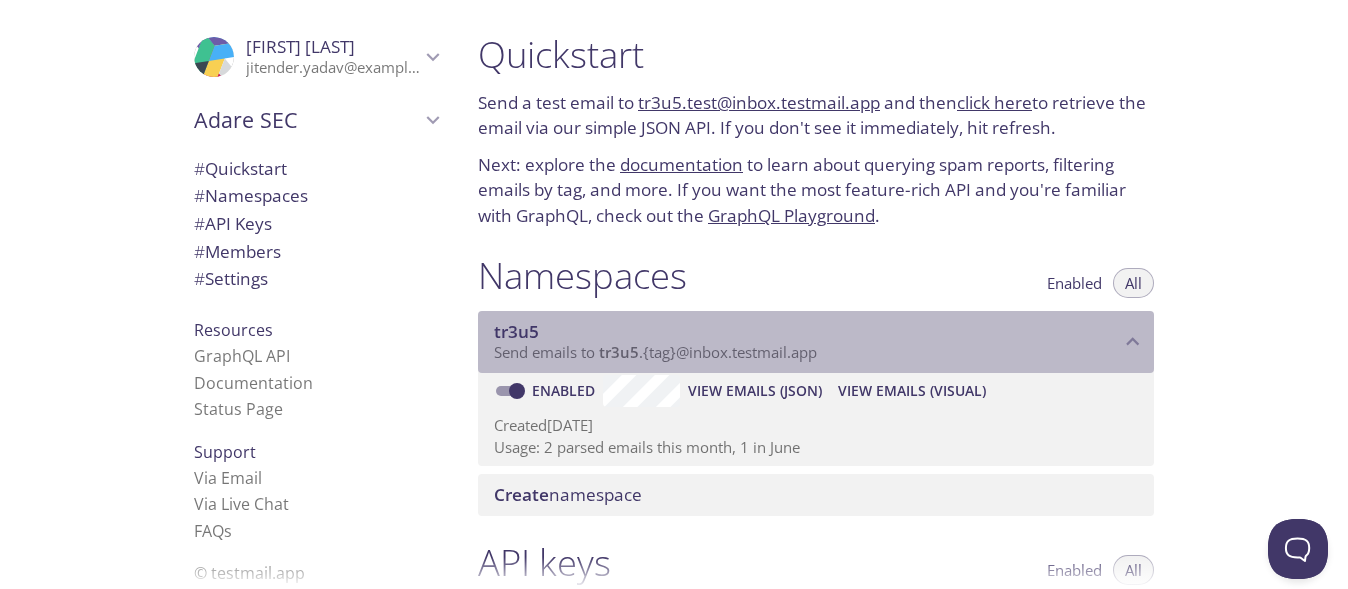 click on "tr3u5" at bounding box center (619, 352) 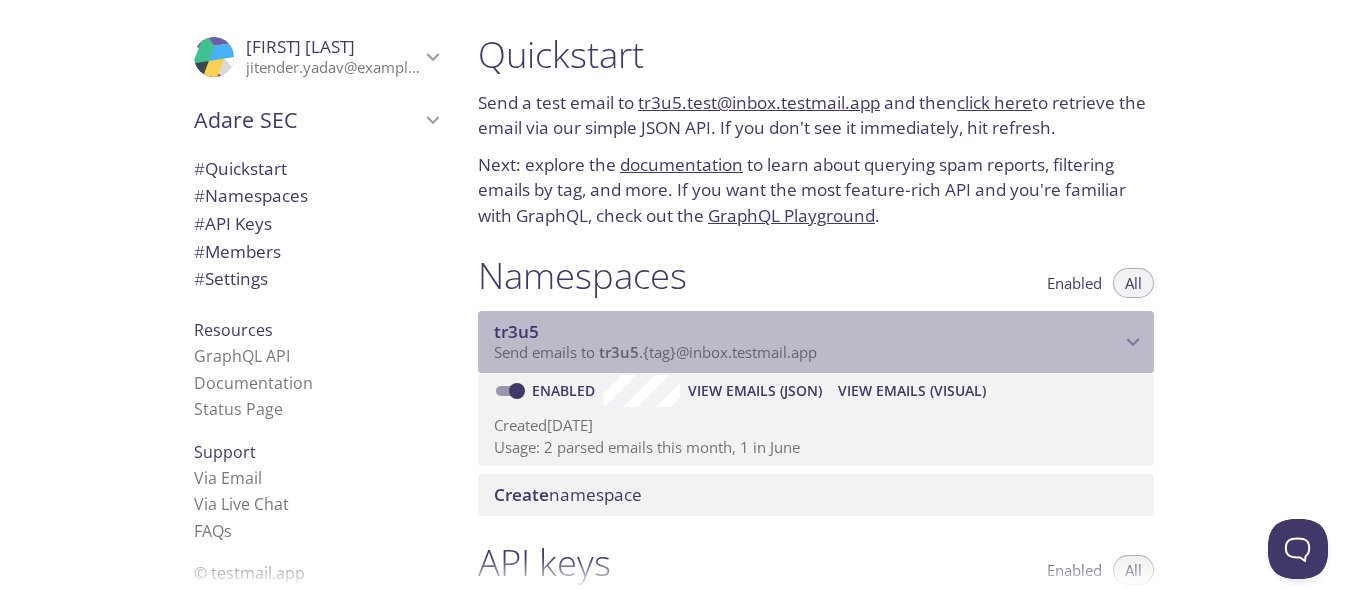 click on "tr3u5" at bounding box center (619, 352) 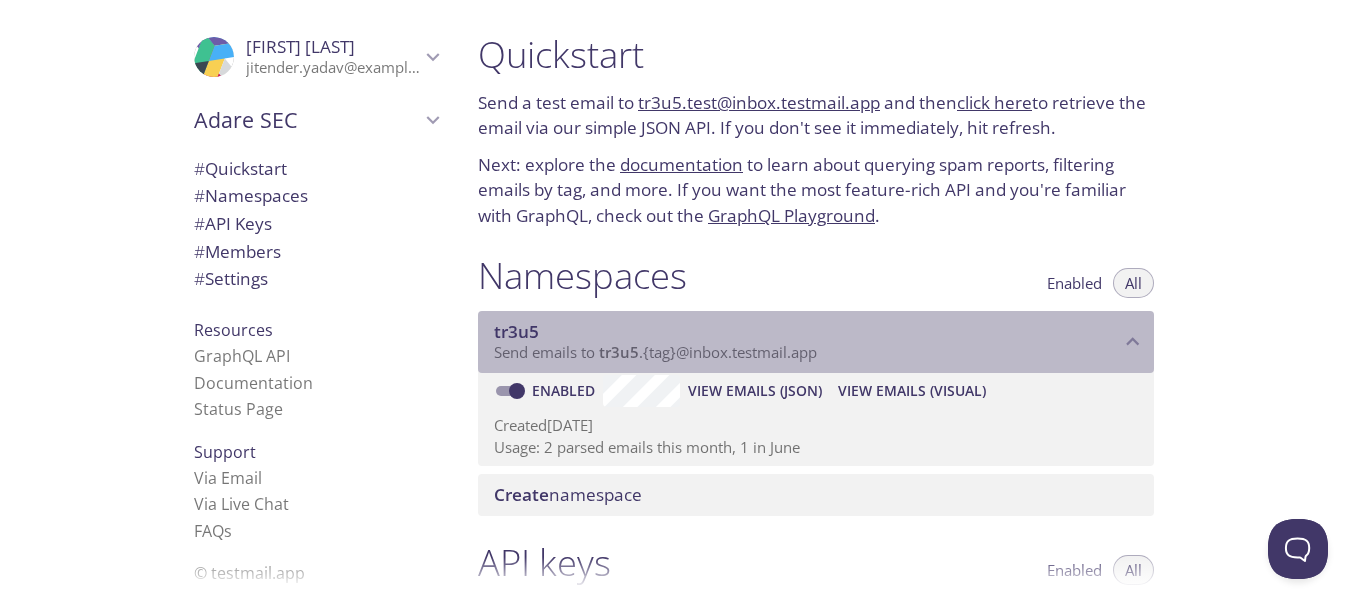 drag, startPoint x: 599, startPoint y: 359, endPoint x: 642, endPoint y: 363, distance: 43.185646 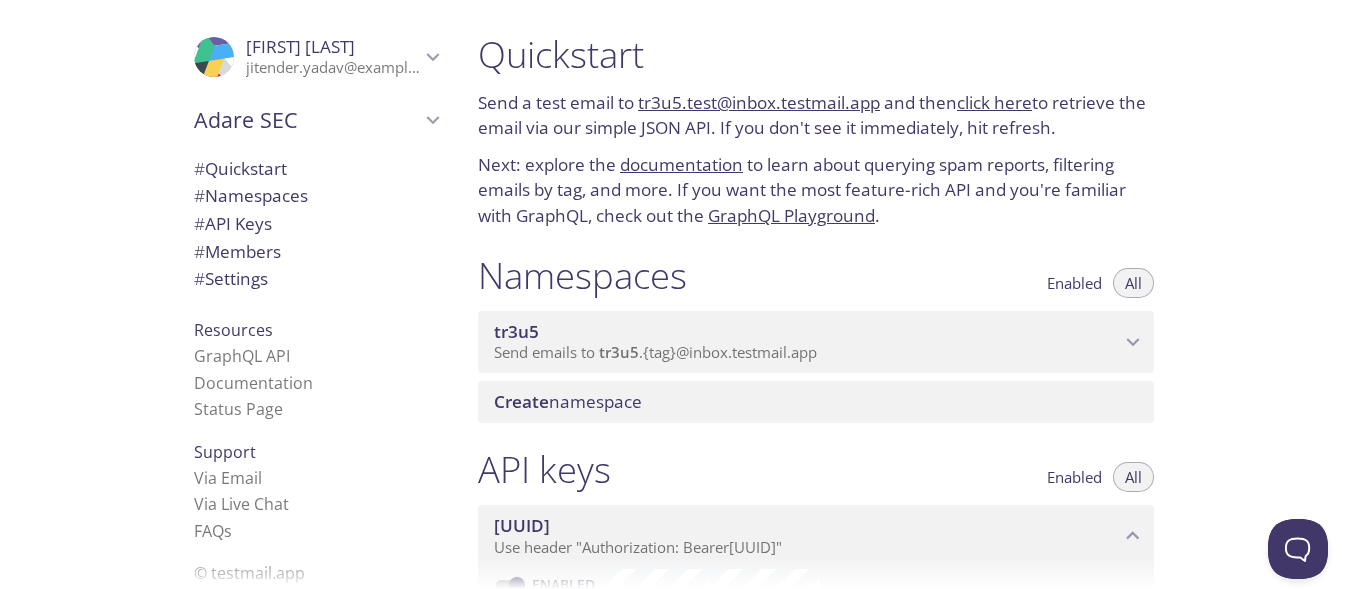 click on "tr3u5 Send emails to   tr3u5 . {tag} @inbox.testmail.app" at bounding box center [655, 352] 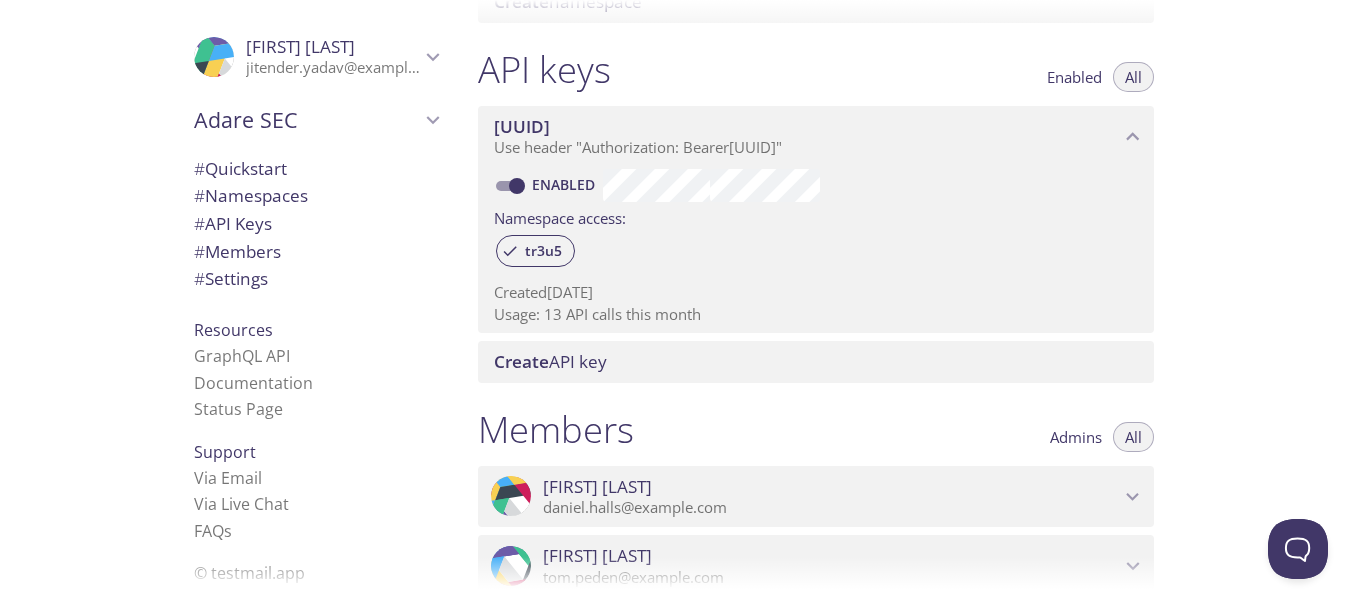 scroll, scrollTop: 492, scrollLeft: 0, axis: vertical 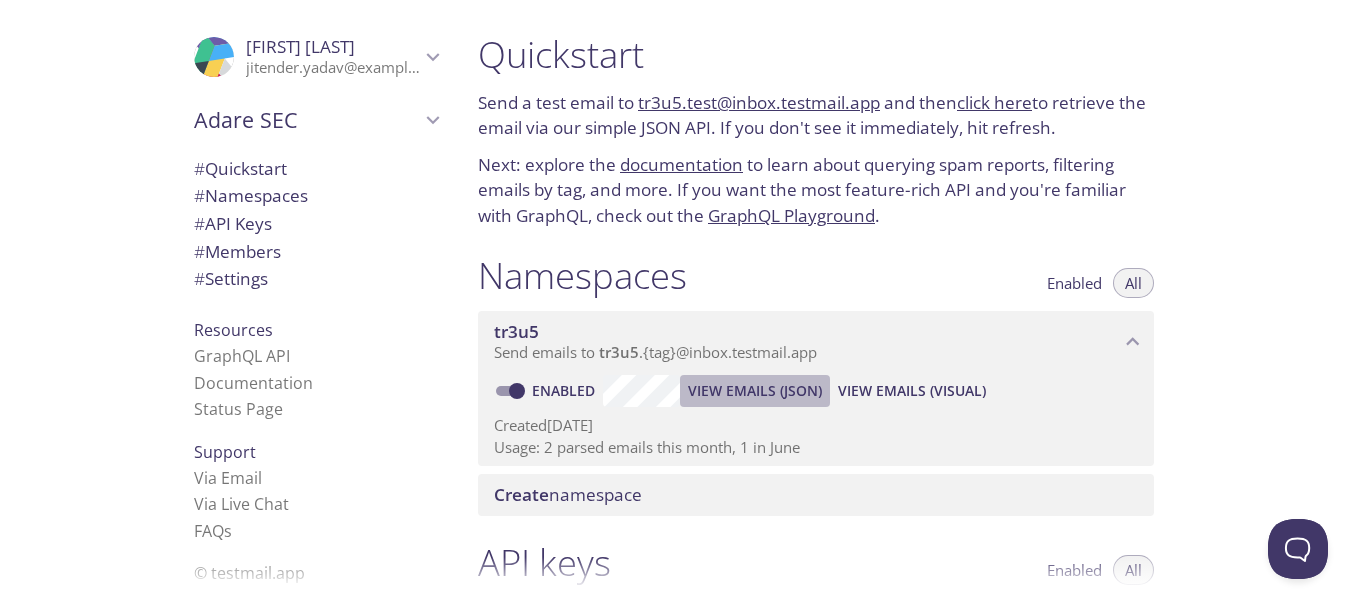 click on "View Emails (JSON)" at bounding box center (755, 391) 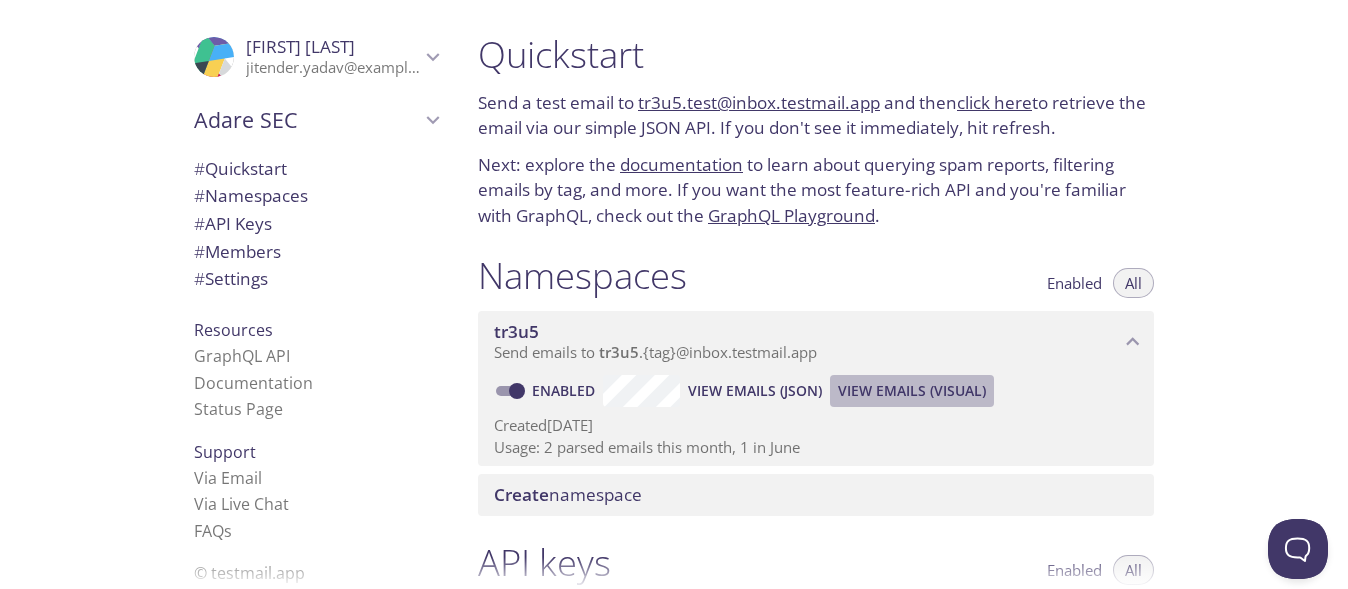 click on "View Emails (Visual)" at bounding box center [755, 391] 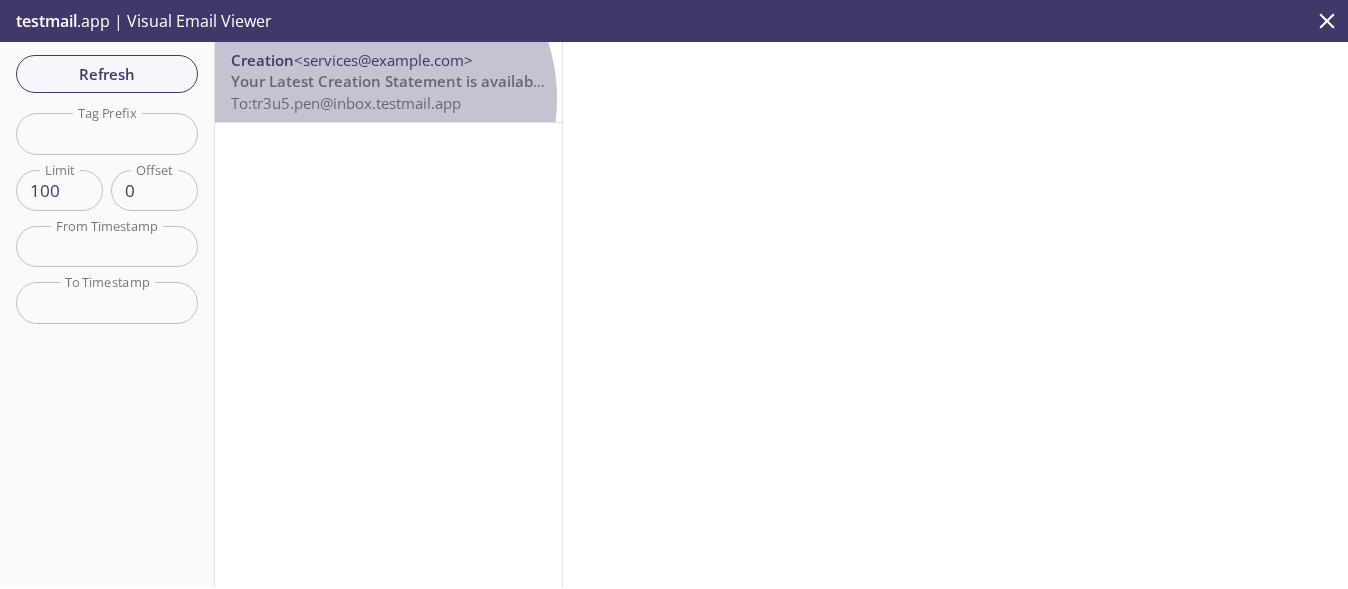 click on "To:  tr3u5.pen@inbox.testmail.app" at bounding box center (346, 103) 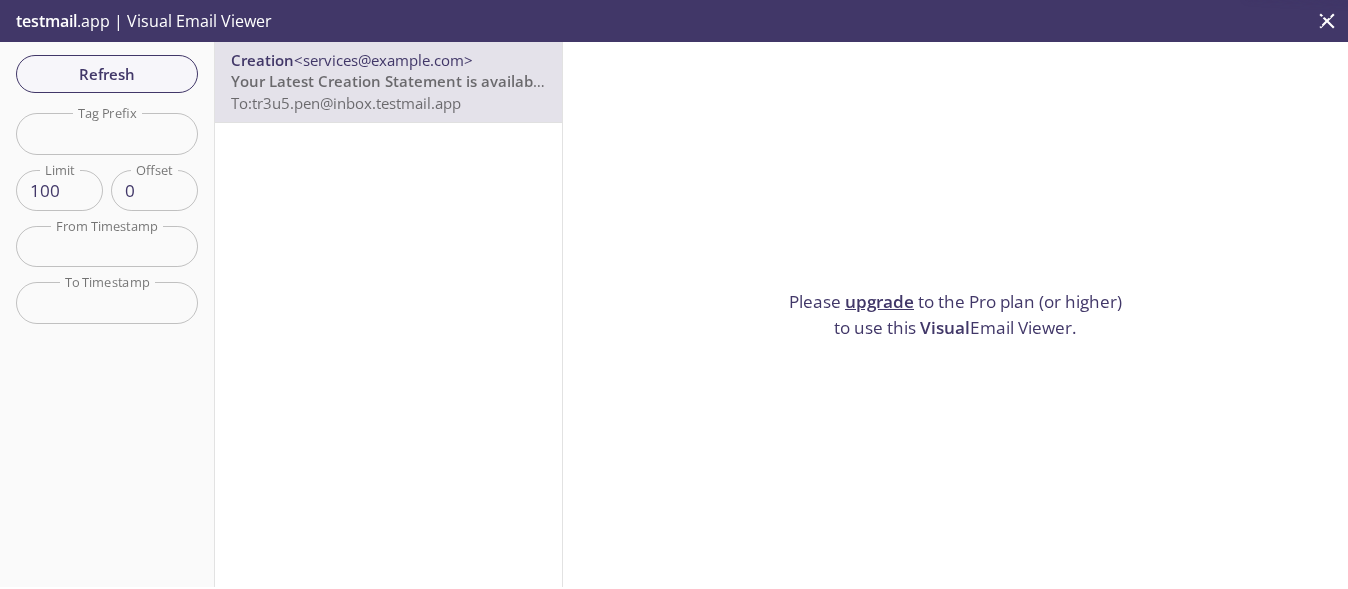 drag, startPoint x: 1082, startPoint y: 322, endPoint x: 727, endPoint y: 289, distance: 356.53052 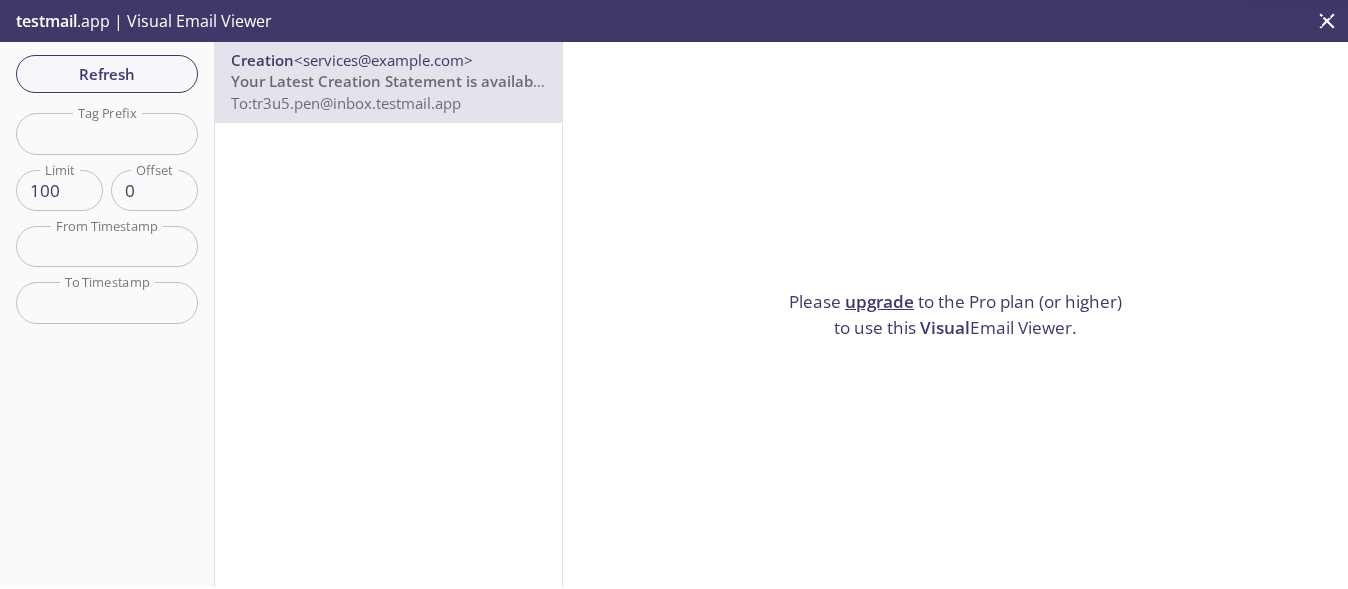 click on "Please   upgrade   to the Pro plan (or higher) to use this   Visual  Email Viewer." at bounding box center [955, 314] 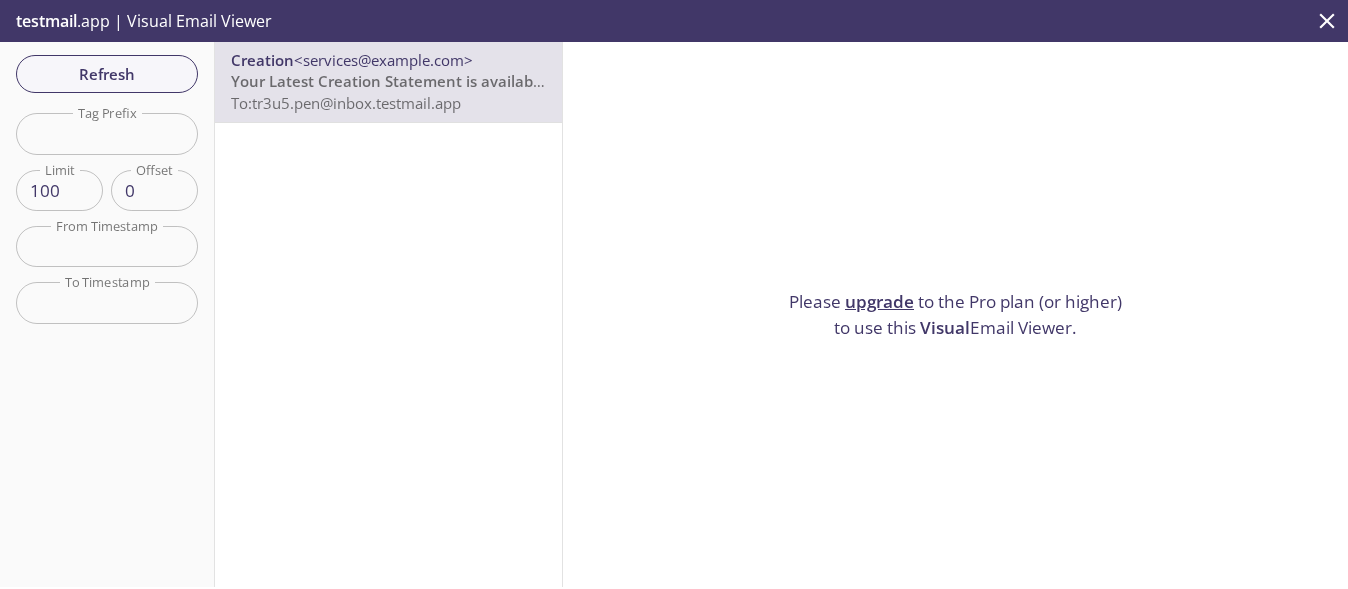 click on "Please   upgrade   to the Pro plan (or higher) to use this   Visual  Email Viewer." at bounding box center (955, 314) 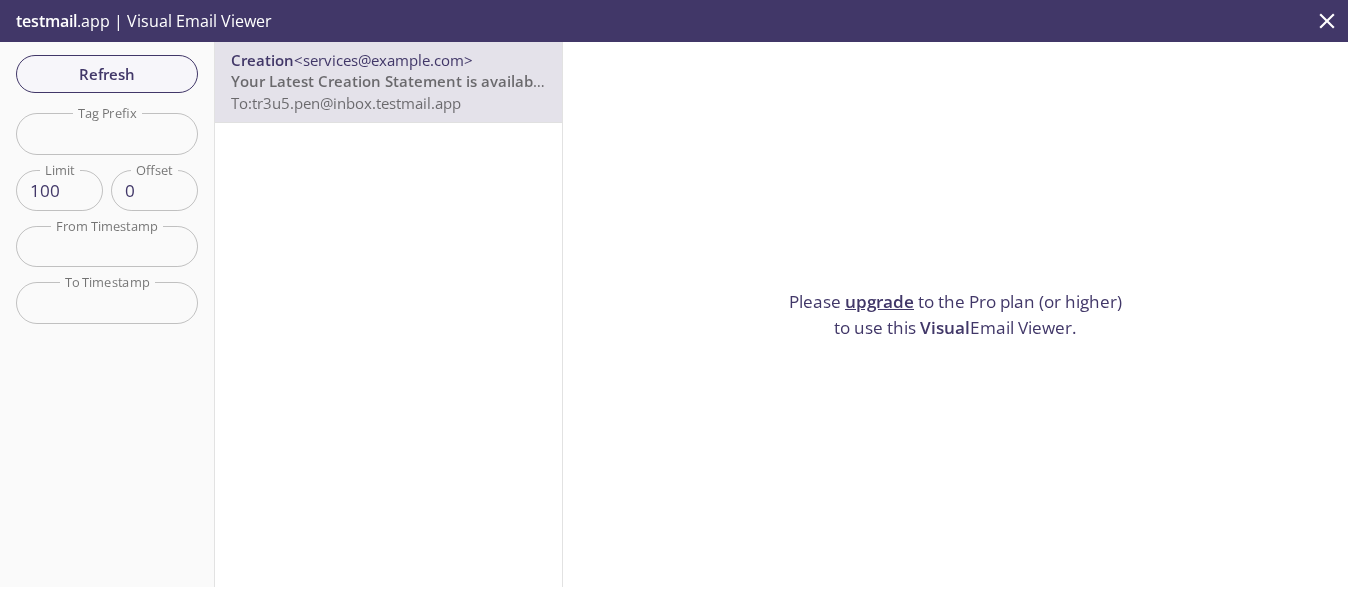 drag, startPoint x: 1080, startPoint y: 324, endPoint x: 777, endPoint y: 286, distance: 305.37354 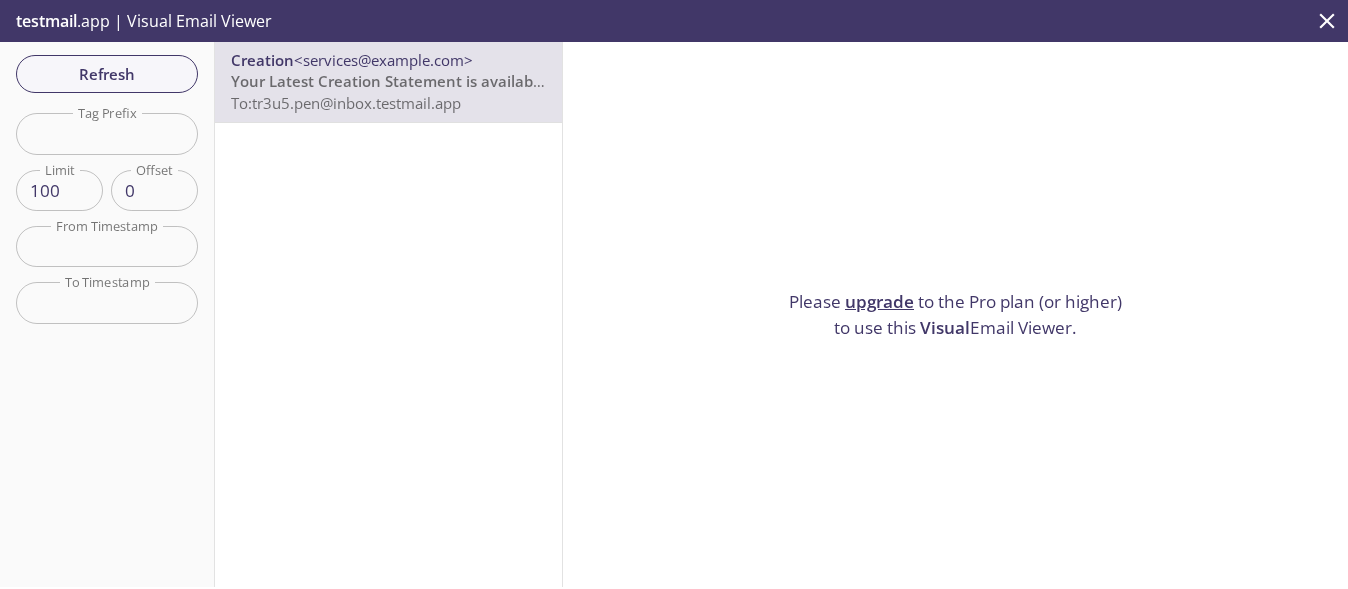 click on "Please   upgrade   to the Pro plan (or higher) to use this   Visual  Email Viewer." at bounding box center [956, 314] 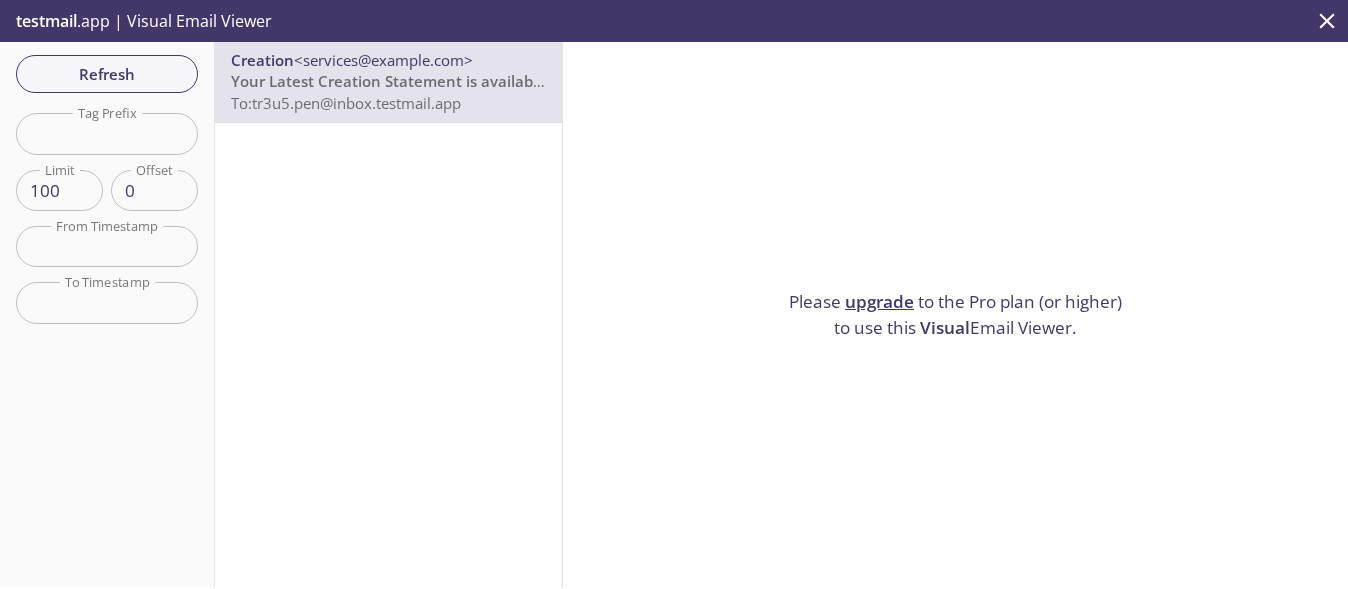 drag, startPoint x: 761, startPoint y: 293, endPoint x: 1117, endPoint y: 330, distance: 357.9176 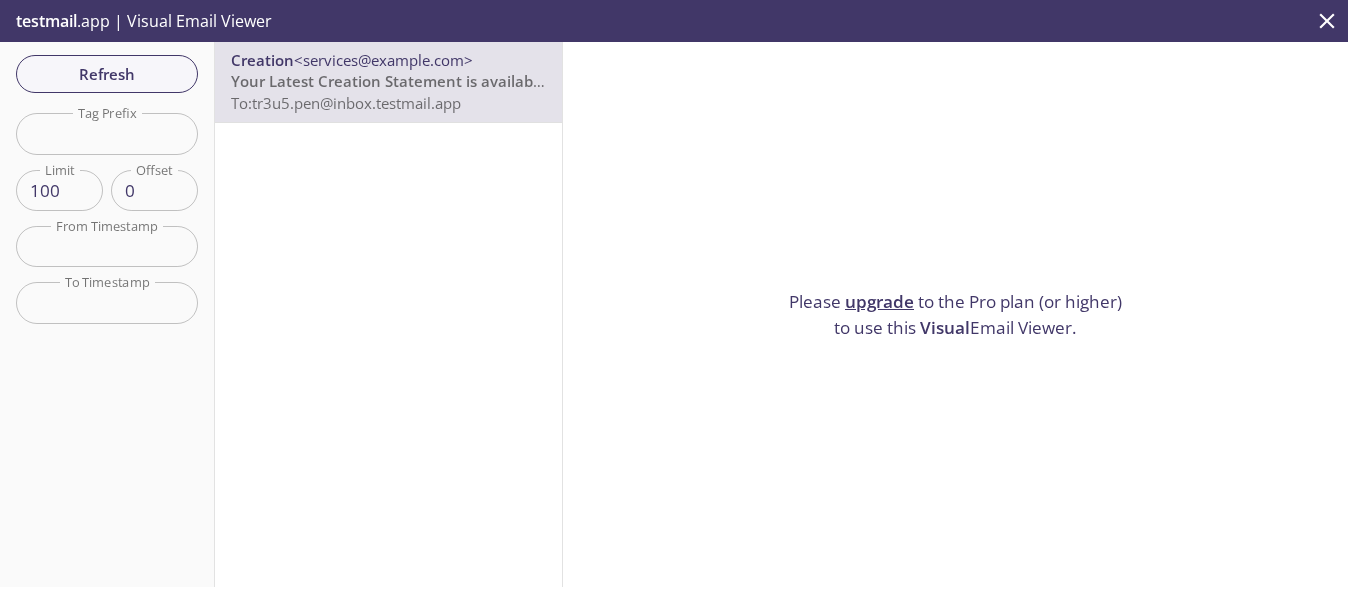 click on "Please   upgrade   to the Pro plan (or higher) to use this   Visual  Email Viewer." at bounding box center (955, 314) 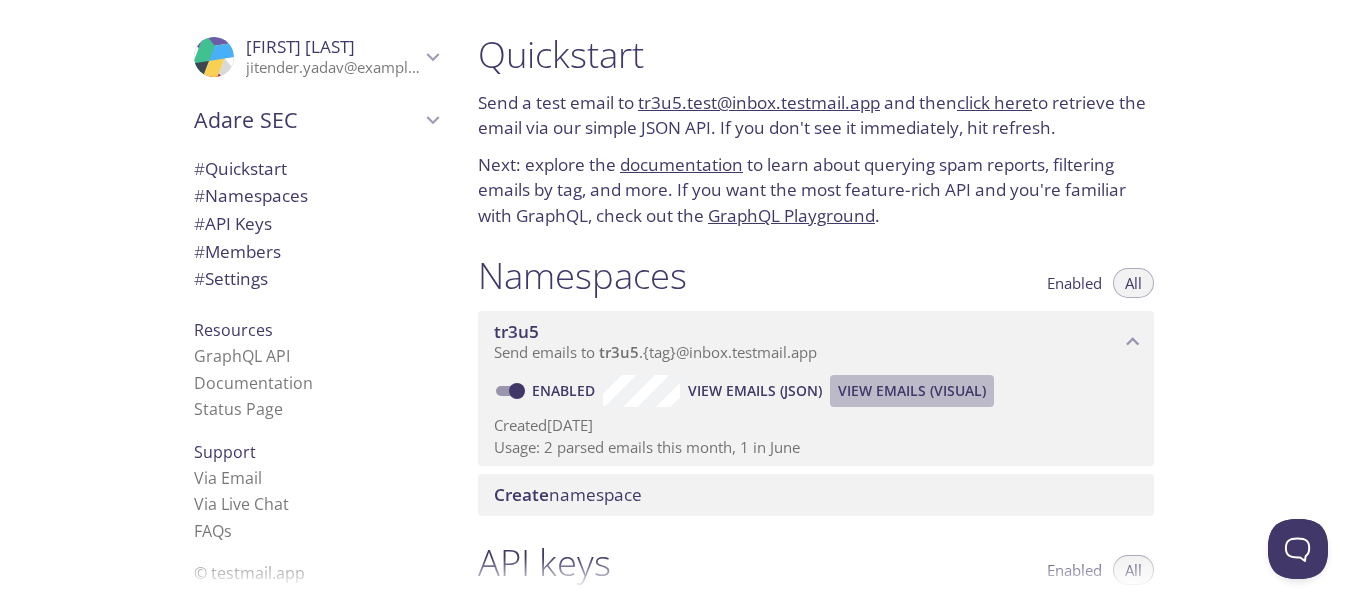 click on "View Emails (Visual)" at bounding box center (755, 391) 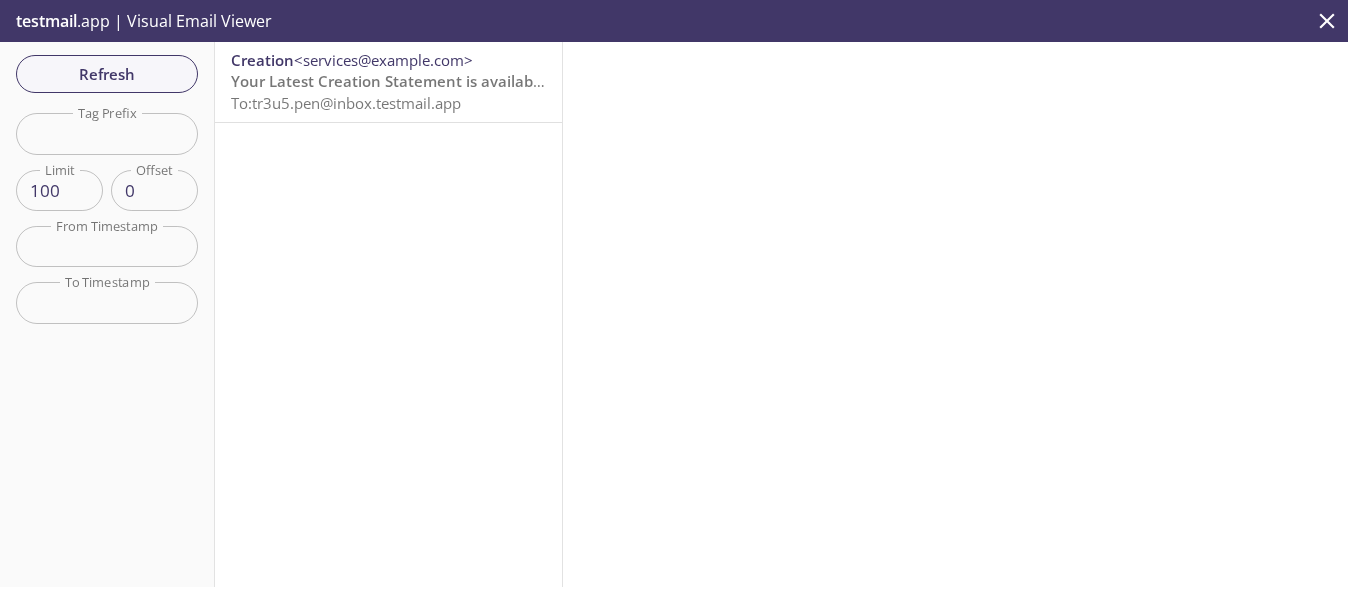click on "Creation  <services@example.com> Your Latest Creation Statement is available to view To:  tr3u5.pen@inbox.testmail.app" at bounding box center [388, 82] 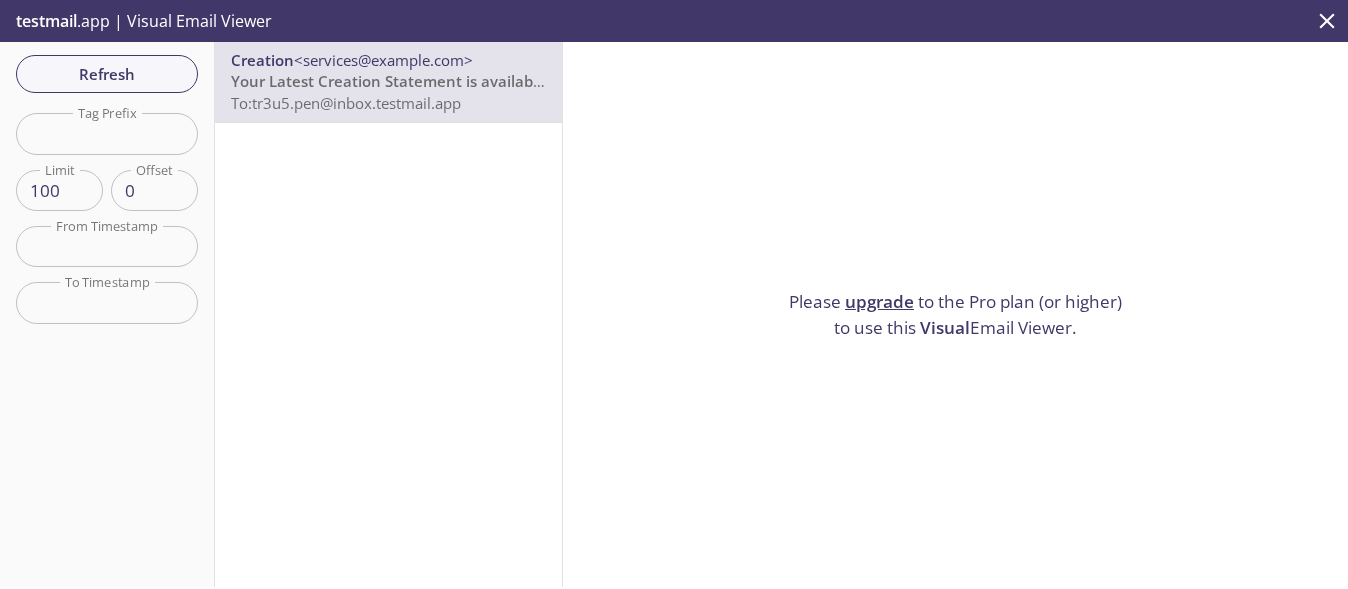 click on "upgrade" at bounding box center (879, 301) 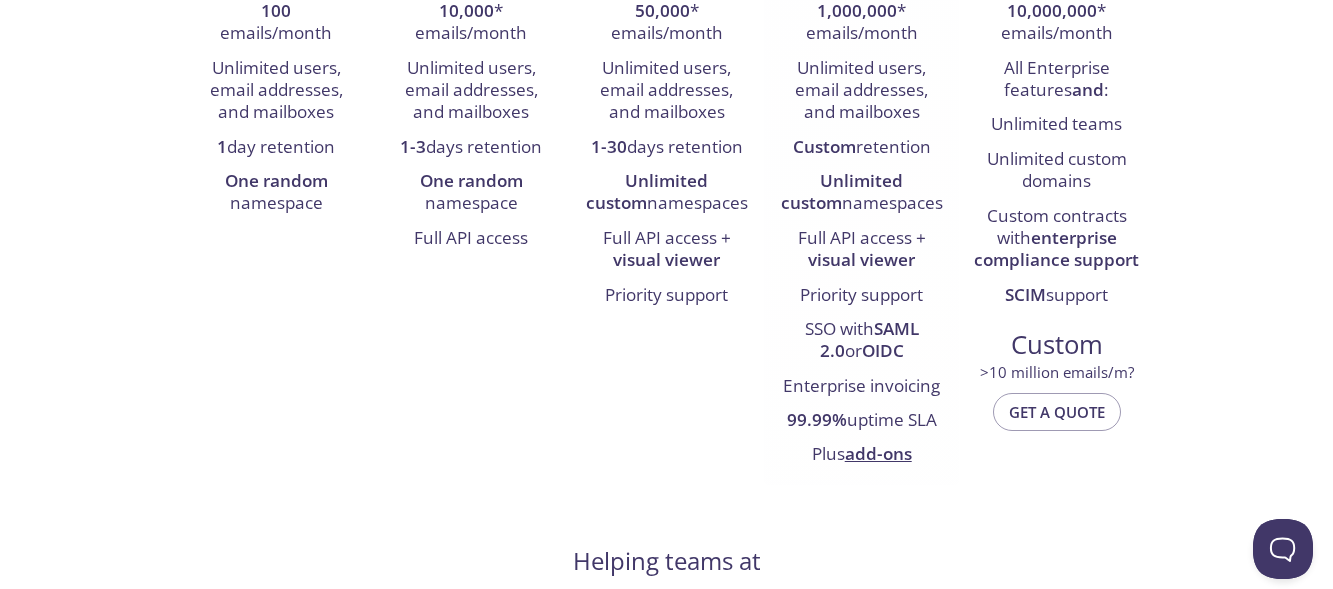 scroll, scrollTop: 600, scrollLeft: 0, axis: vertical 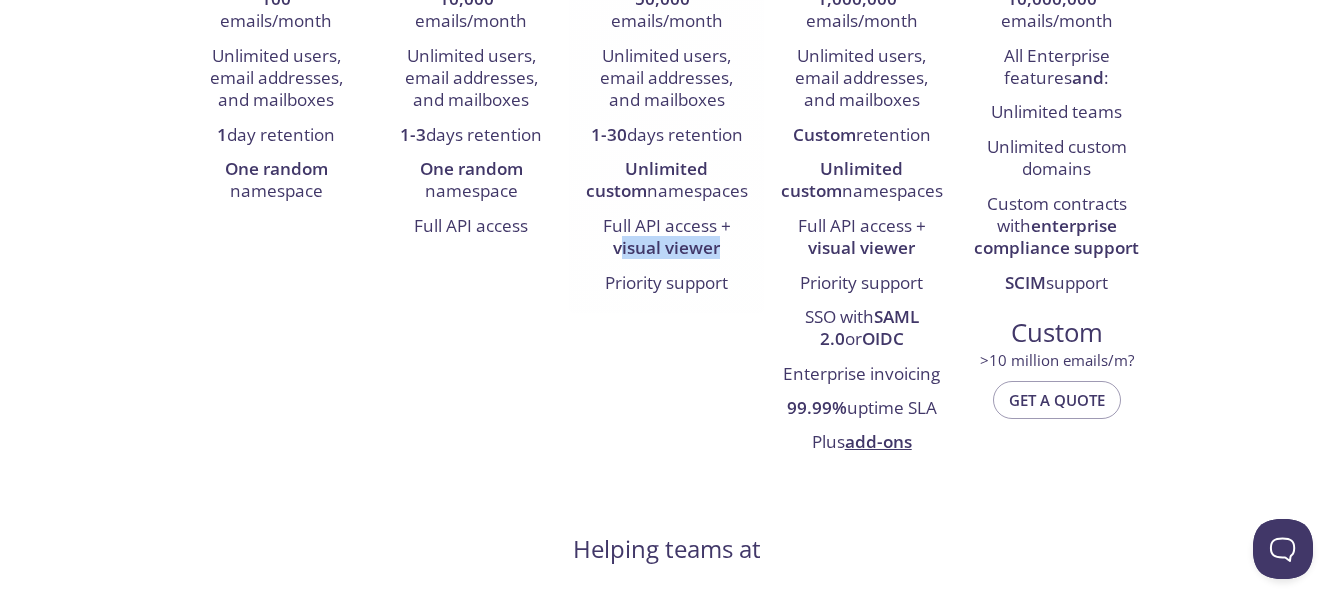 drag, startPoint x: 725, startPoint y: 251, endPoint x: 618, endPoint y: 254, distance: 107.042046 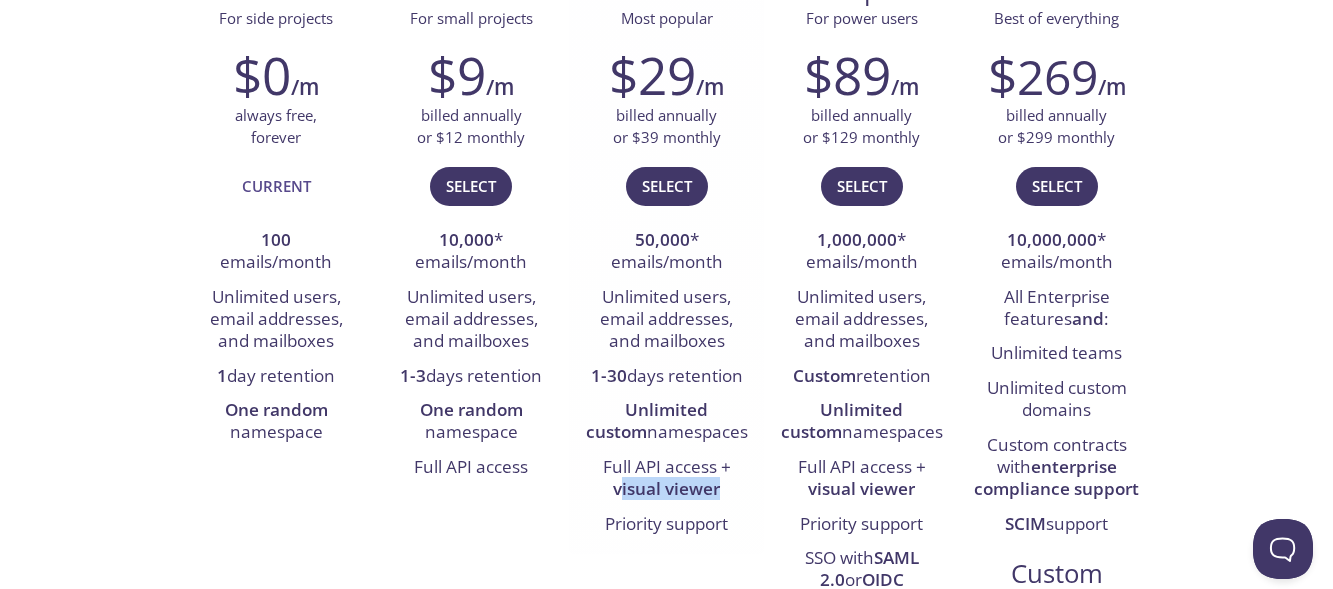 scroll, scrollTop: 300, scrollLeft: 0, axis: vertical 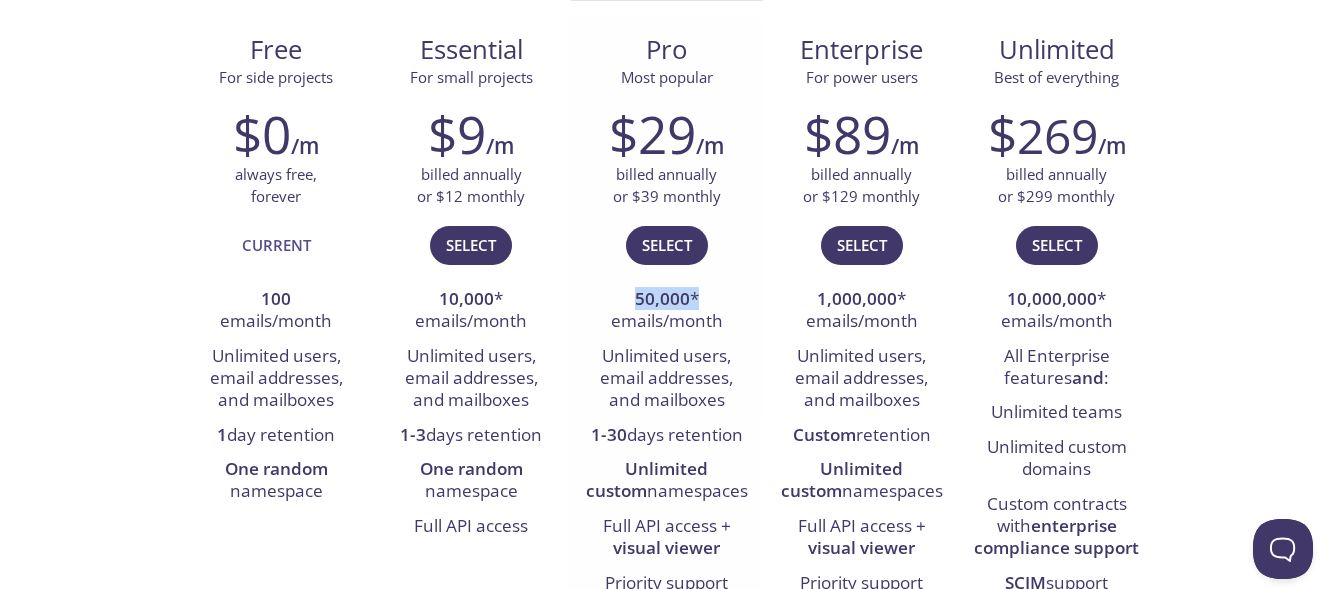 drag, startPoint x: 630, startPoint y: 299, endPoint x: 726, endPoint y: 300, distance: 96.00521 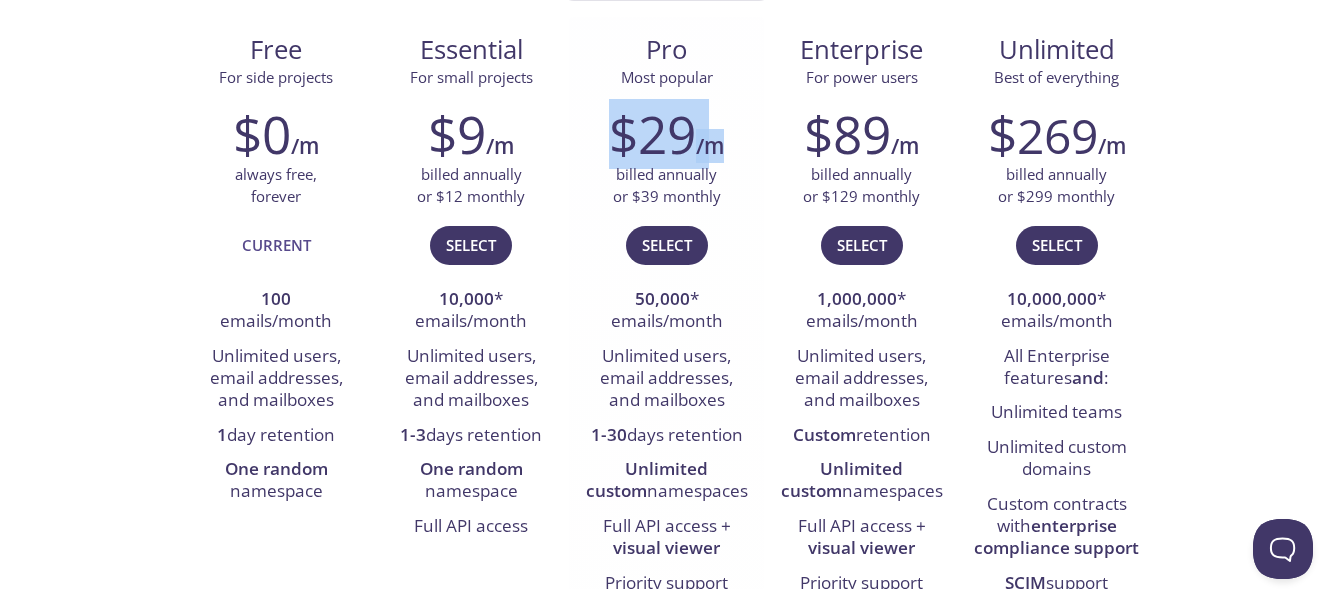 drag, startPoint x: 598, startPoint y: 121, endPoint x: 737, endPoint y: 138, distance: 140.0357 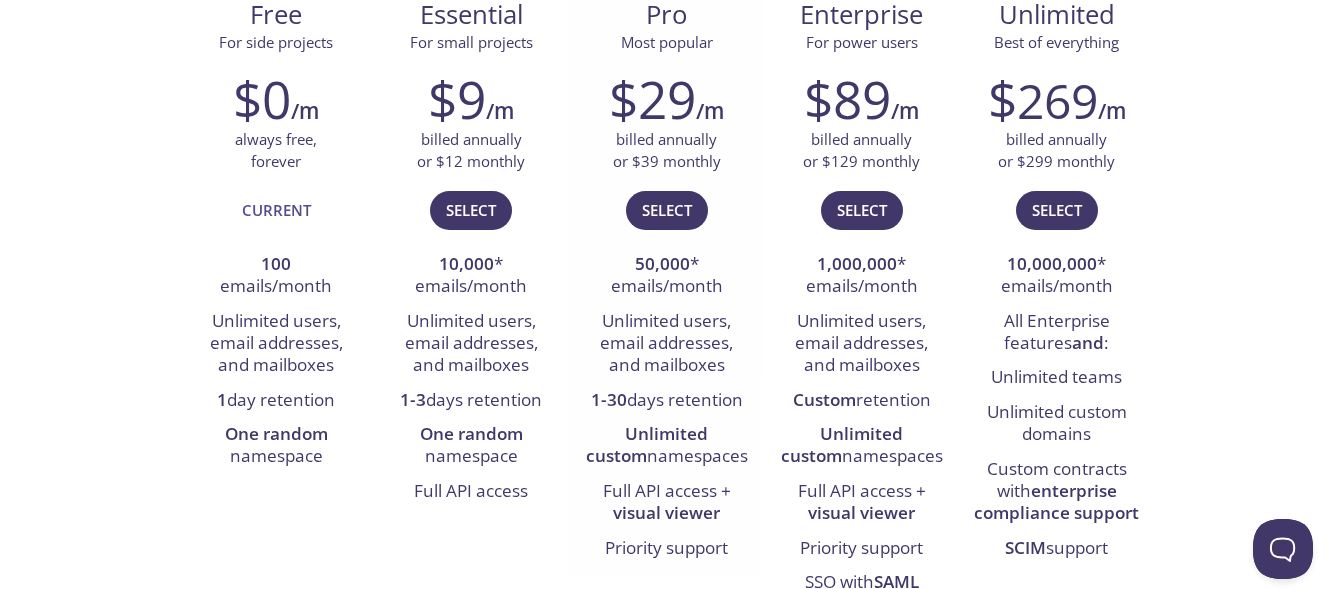 scroll, scrollTop: 300, scrollLeft: 0, axis: vertical 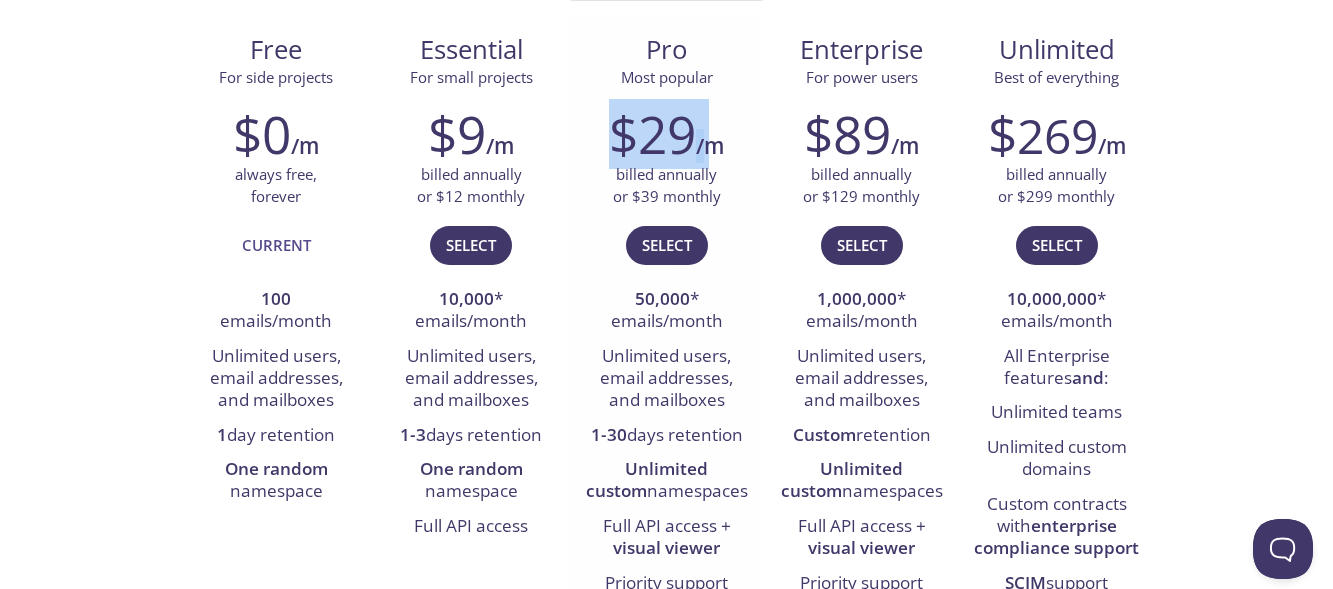 drag, startPoint x: 596, startPoint y: 122, endPoint x: 723, endPoint y: 144, distance: 128.89143 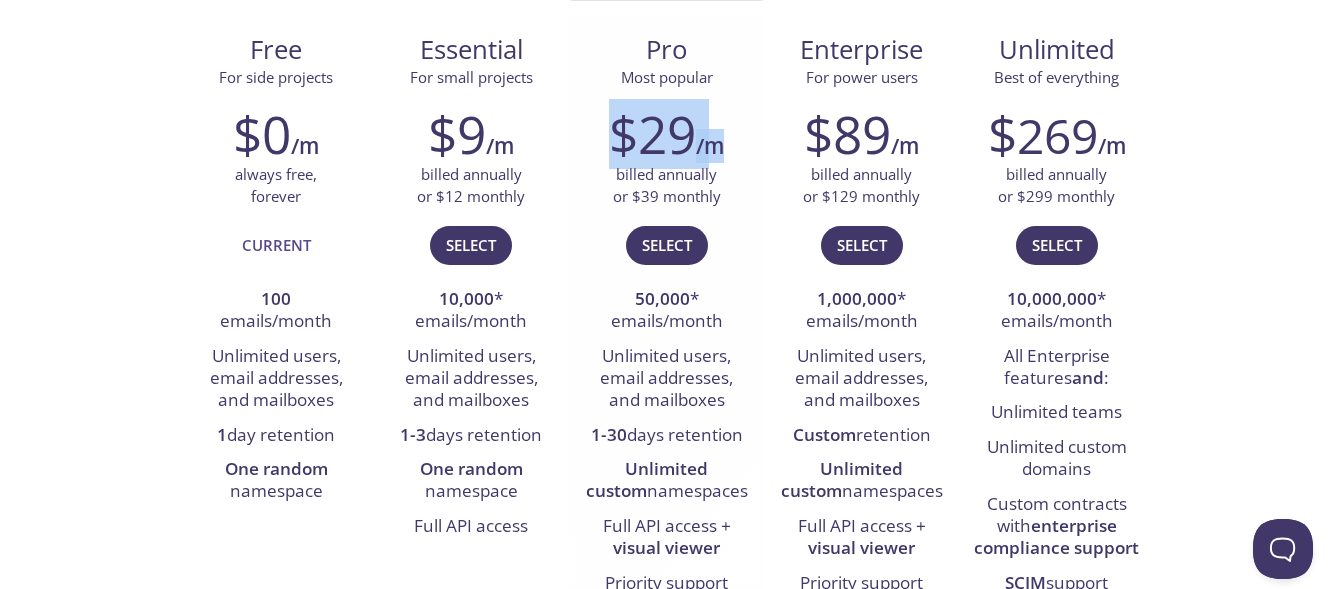 click on "$29 /m" at bounding box center [276, 134] 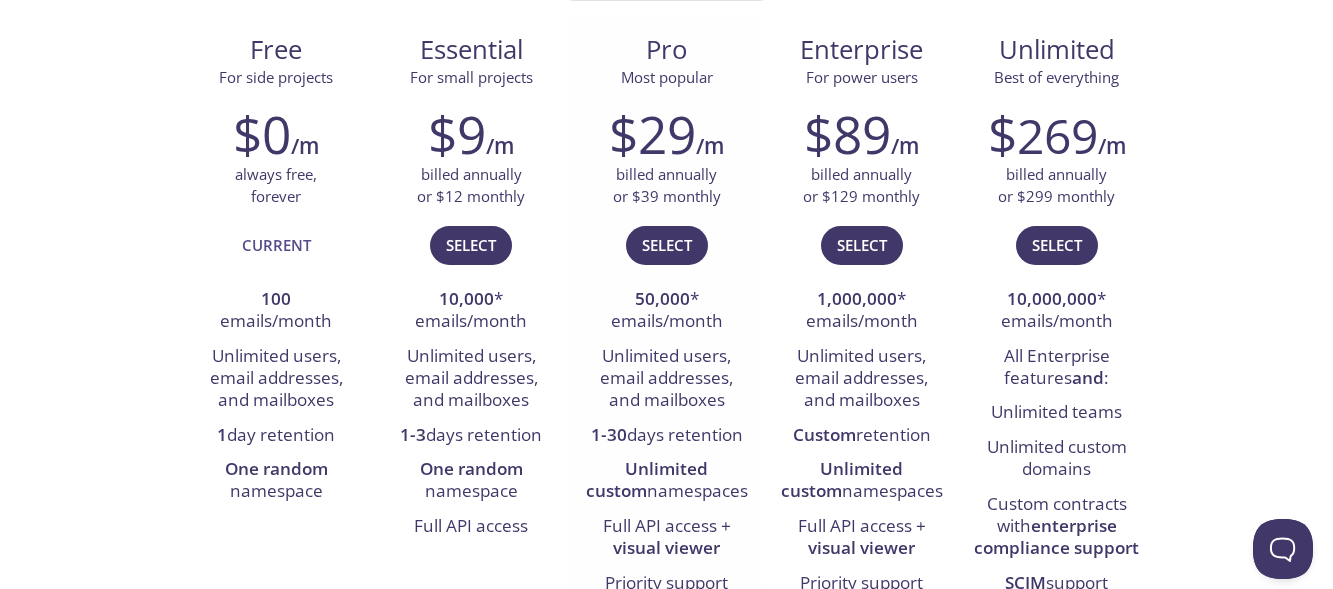 click on "billed annually or $39 monthly" at bounding box center [276, 185] 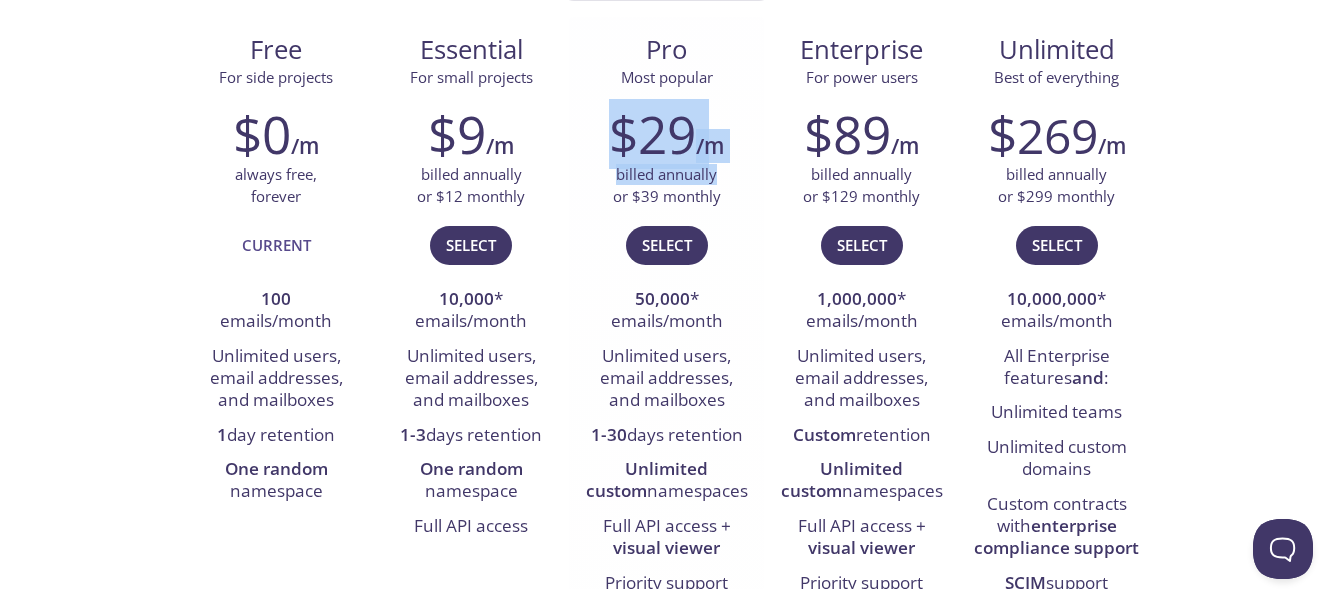 drag, startPoint x: 611, startPoint y: 128, endPoint x: 727, endPoint y: 168, distance: 122.702896 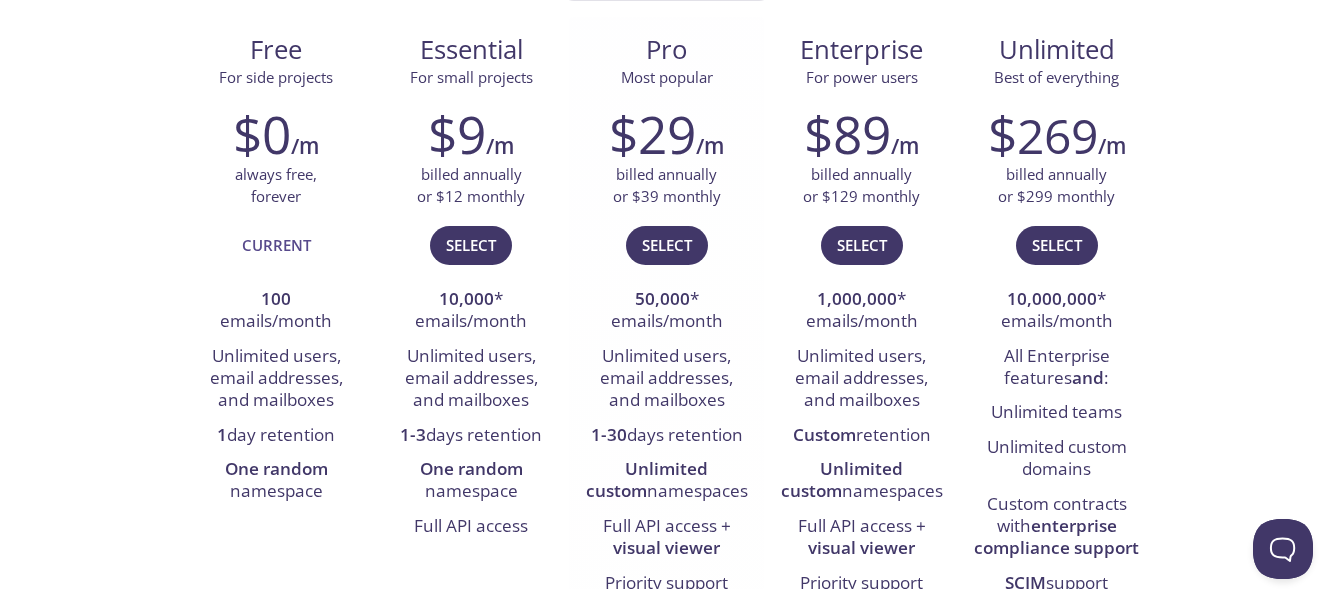 click on "billed annually or $39 monthly" at bounding box center (276, 185) 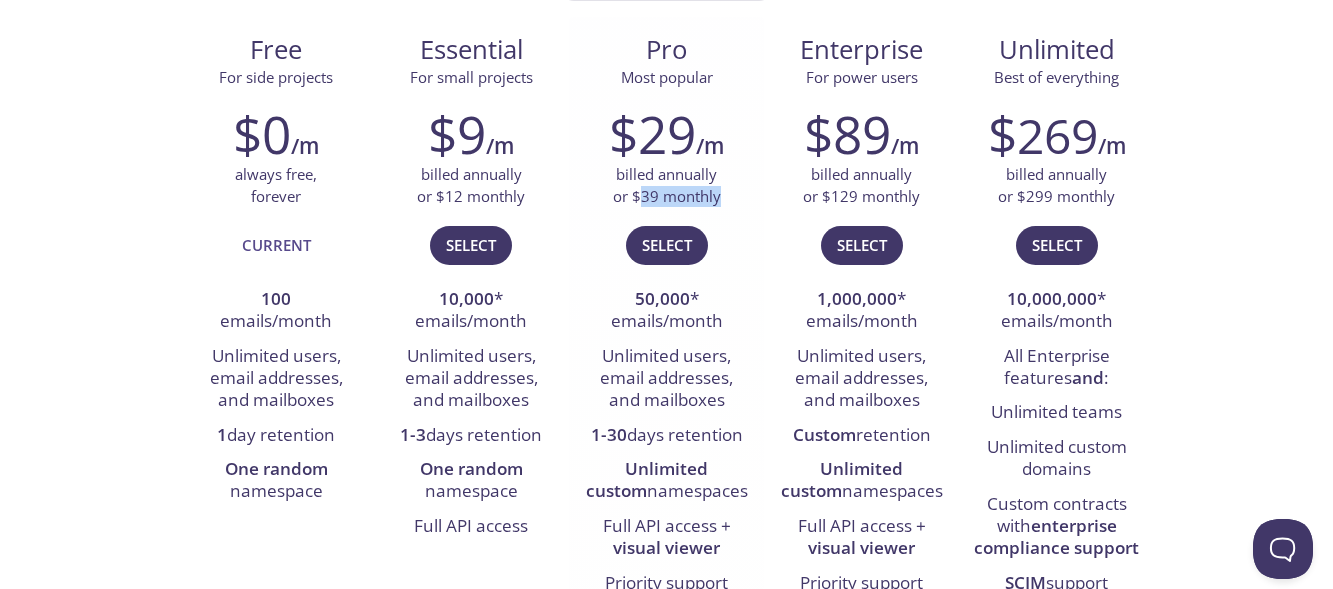 drag, startPoint x: 639, startPoint y: 194, endPoint x: 730, endPoint y: 195, distance: 91.00549 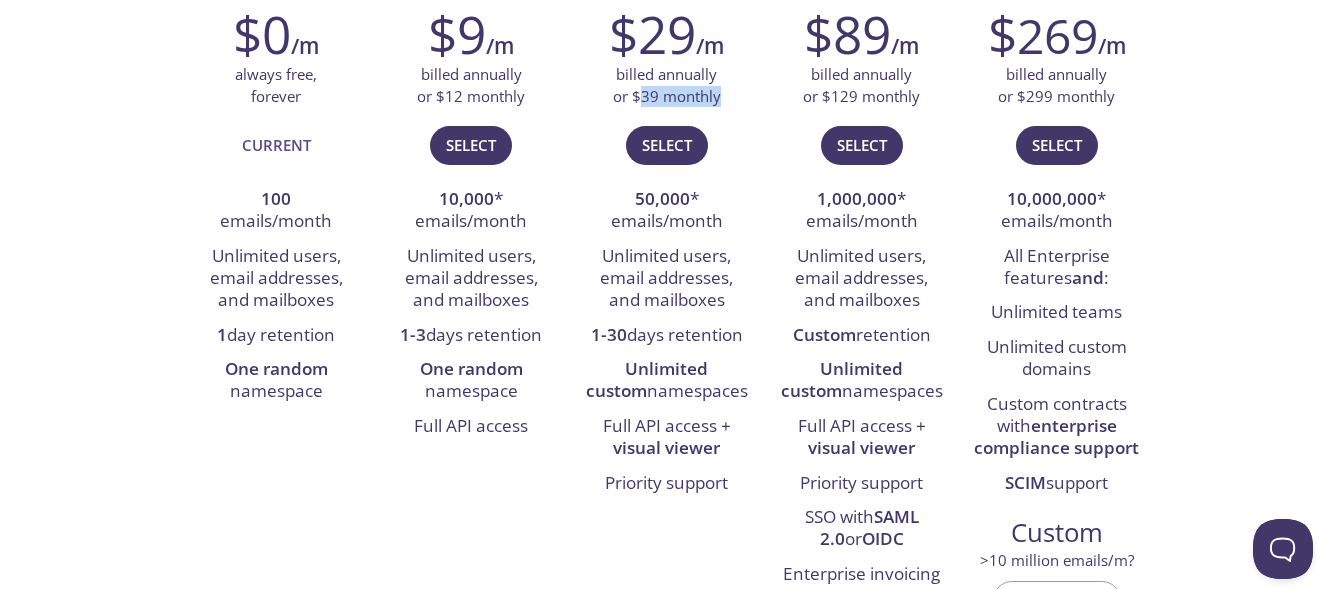 scroll, scrollTop: 300, scrollLeft: 0, axis: vertical 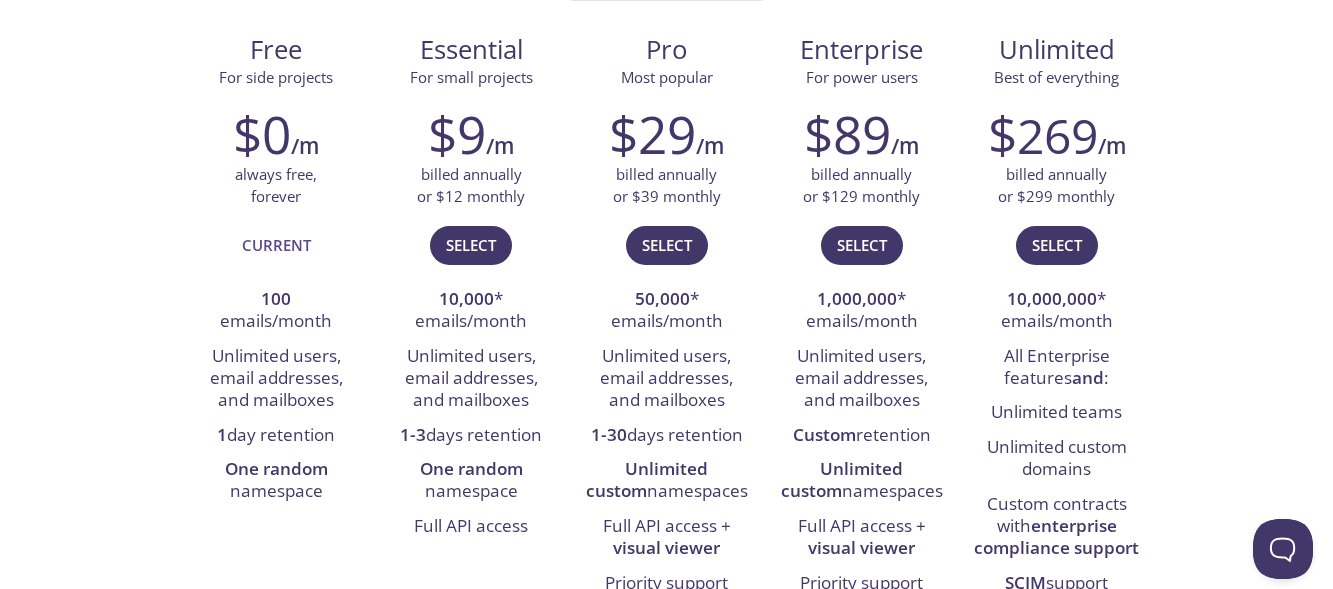 click on "testmail .app Product Pricing Docs Blog Console Select your plan No Organization Free For side projects $0 /m always free, forever Current 100 emails/month Unlimited users, email addresses, and mailboxes 1  day retention One random namespace Essential For small projects $9 /m billed annually or $12 monthly Select 10,000 * emails/month Unlimited users, email addresses, and mailboxes 1-3  days retention One random namespace Full API access Pro Most popular $29 /m billed annually or $39 monthly Select 50,000 * emails/month Unlimited users, email addresses, and mailboxes 1-30  days retention Unlimited custom  namespaces Full API access + visual viewer Priority support Enterprise For power users $89 /m billed annually or $129 monthly Select 1,000,000 * emails/month Unlimited users, email addresses, and mailboxes Custom  retention Unlimited custom  namespaces Full API access + visual viewer Priority support SSO with  SAML 2.0  or  OIDC Enterprise invoicing 99.99%  uptime SLA Plus  add-ons Unlimited $ 269 /m Select" at bounding box center (667, 983) 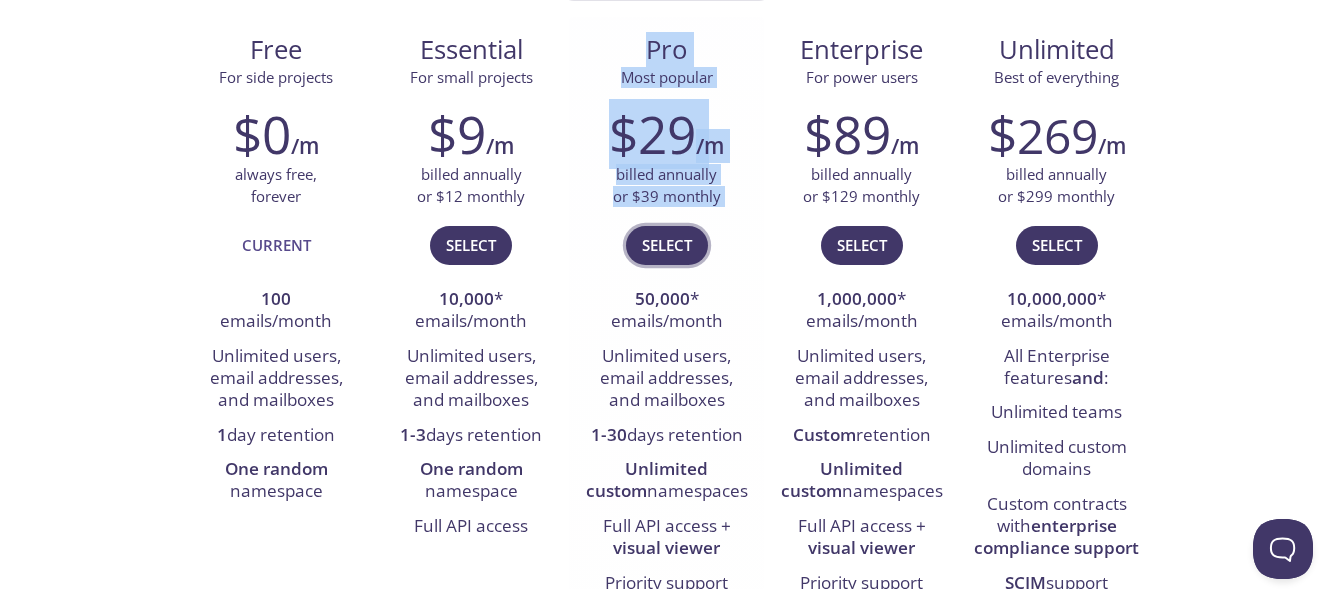 drag, startPoint x: 614, startPoint y: 32, endPoint x: 695, endPoint y: 230, distance: 213.92755 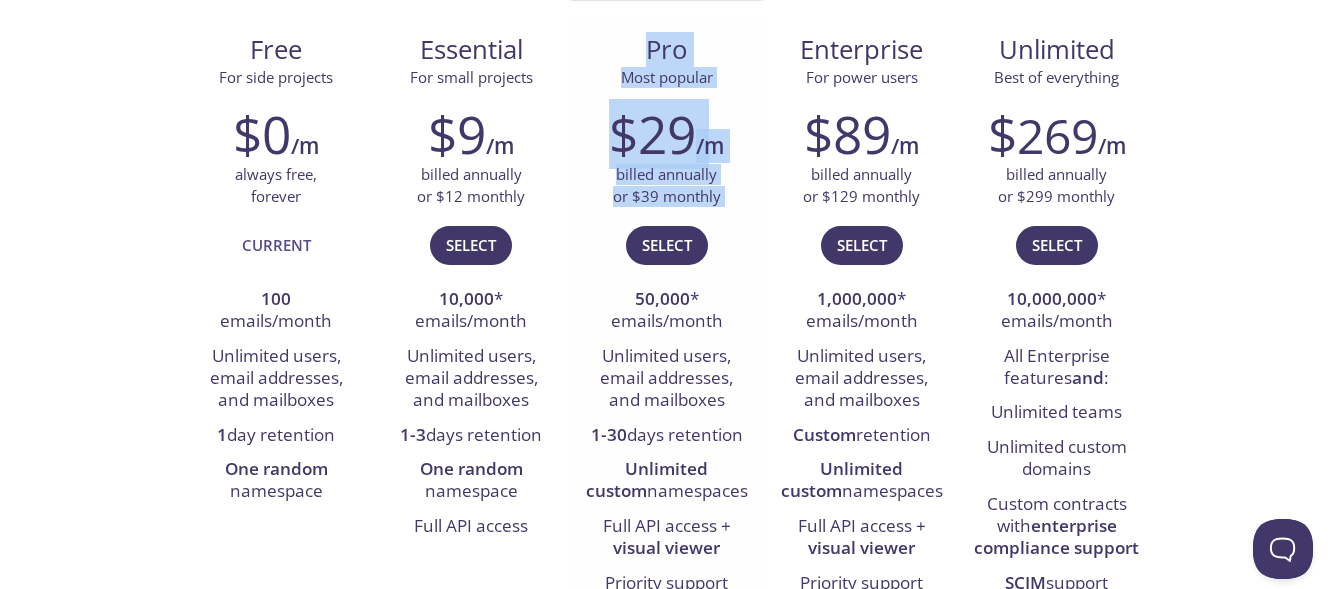 click on "Select" at bounding box center [666, 254] 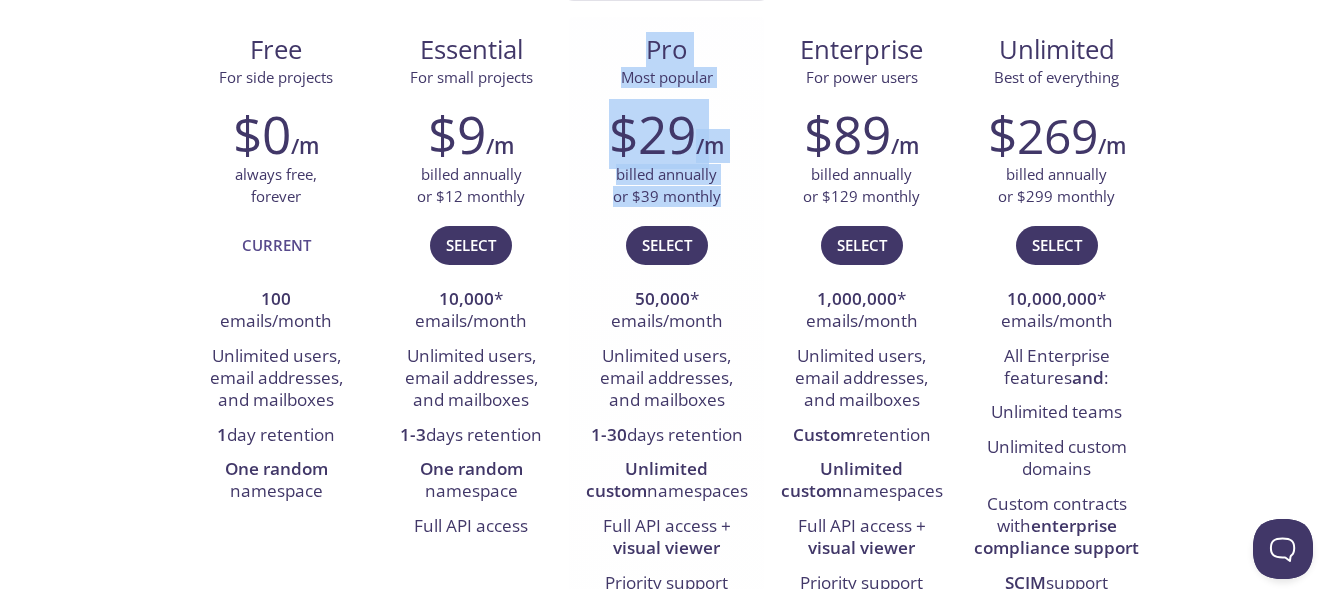 drag, startPoint x: 732, startPoint y: 207, endPoint x: 615, endPoint y: 64, distance: 184.76471 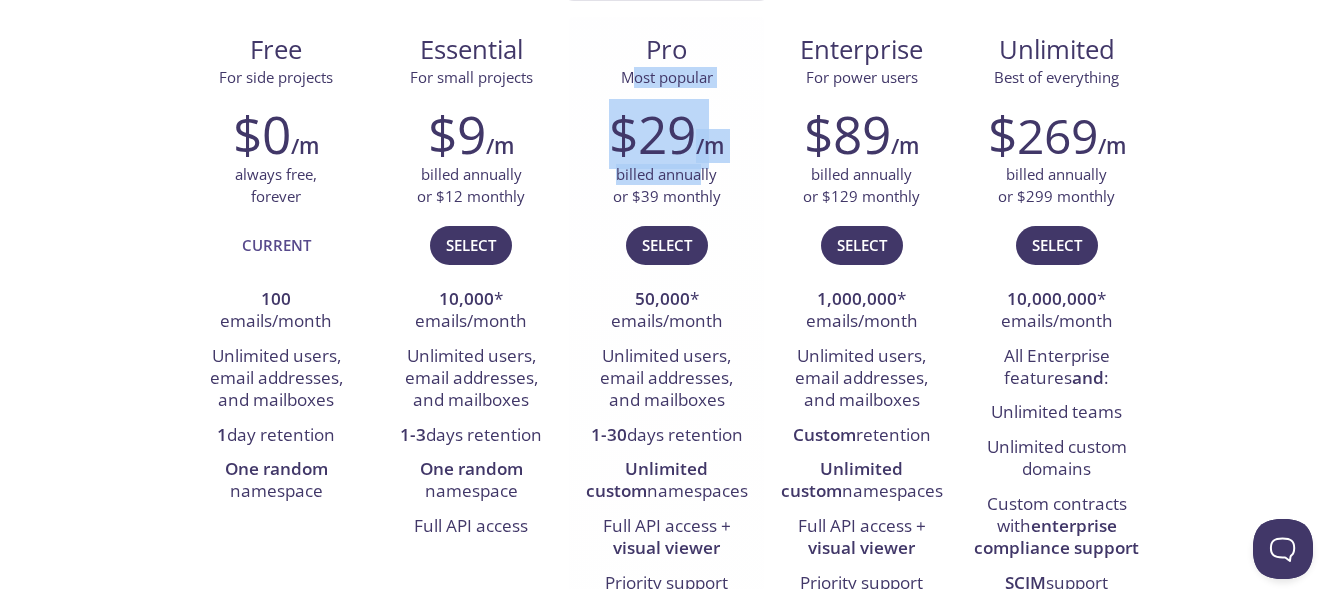 drag, startPoint x: 627, startPoint y: 72, endPoint x: 699, endPoint y: 172, distance: 123.22337 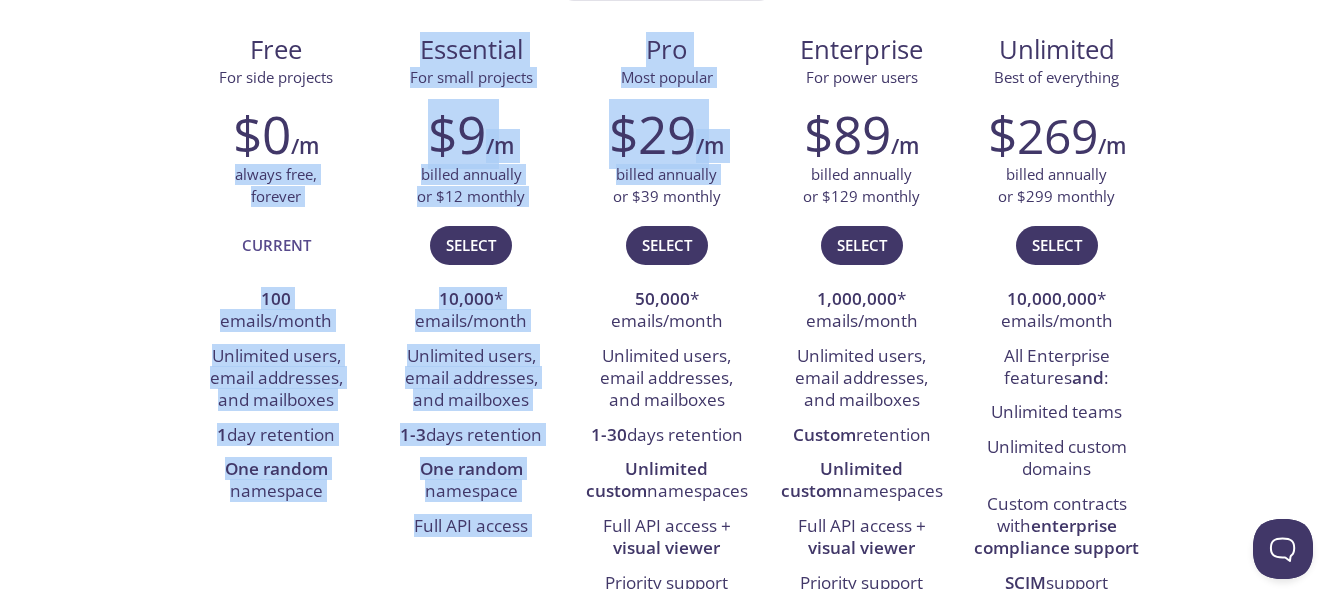 drag, startPoint x: 568, startPoint y: 207, endPoint x: 156, endPoint y: 148, distance: 416.20306 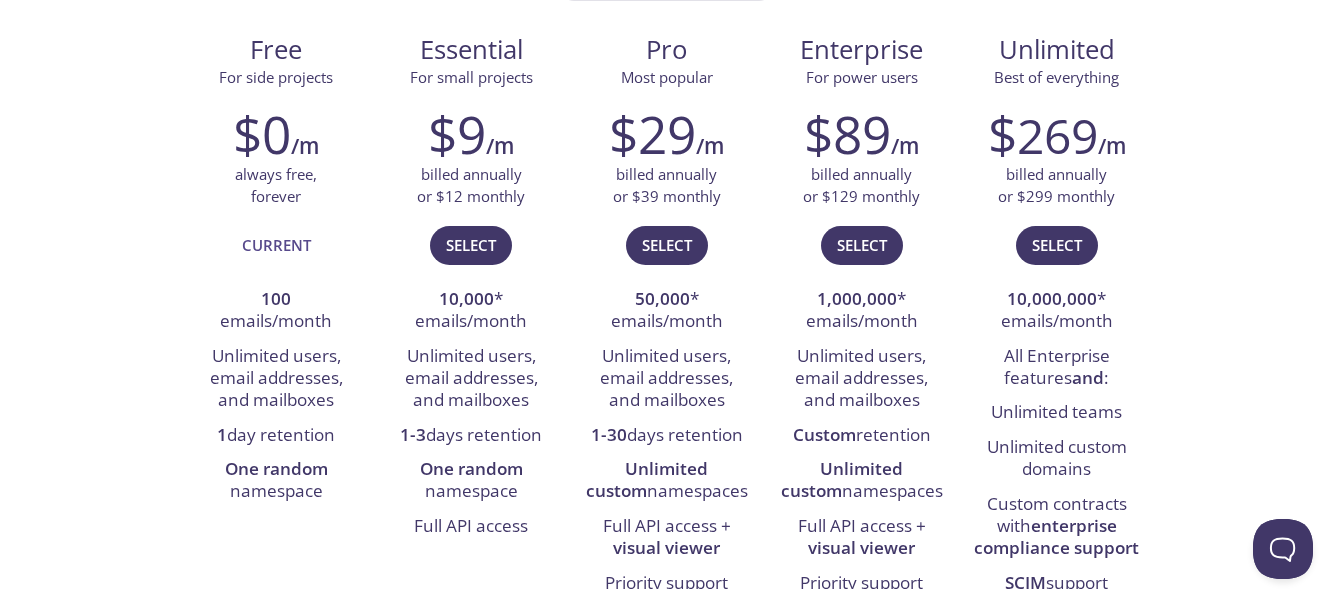 click on "testmail .app Product Pricing Docs Blog Console Select your plan No Organization Free For side projects $0 /m always free, forever Current 100 emails/month Unlimited users, email addresses, and mailboxes 1  day retention One random namespace Essential For small projects $9 /m billed annually or $12 monthly Select 10,000 * emails/month Unlimited users, email addresses, and mailboxes 1-3  days retention One random namespace Full API access Pro Most popular $29 /m billed annually or $39 monthly Select 50,000 * emails/month Unlimited users, email addresses, and mailboxes 1-30  days retention Unlimited custom  namespaces Full API access + visual viewer Priority support Enterprise For power users $89 /m billed annually or $129 monthly Select 1,000,000 * emails/month Unlimited users, email addresses, and mailboxes Custom  retention Unlimited custom  namespaces Full API access + visual viewer Priority support SSO with  SAML 2.0  or  OIDC Enterprise invoicing 99.99%  uptime SLA Plus  add-ons Unlimited $ 269 /m Select" at bounding box center [666, 983] 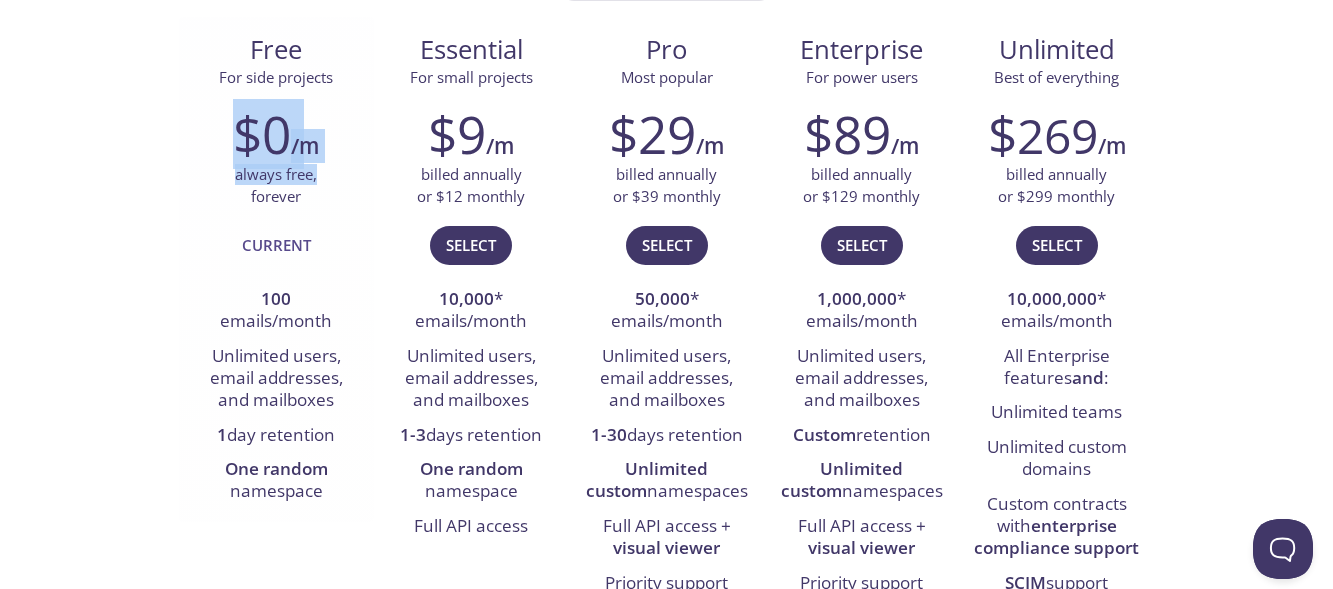drag, startPoint x: 224, startPoint y: 108, endPoint x: 333, endPoint y: 170, distance: 125.39936 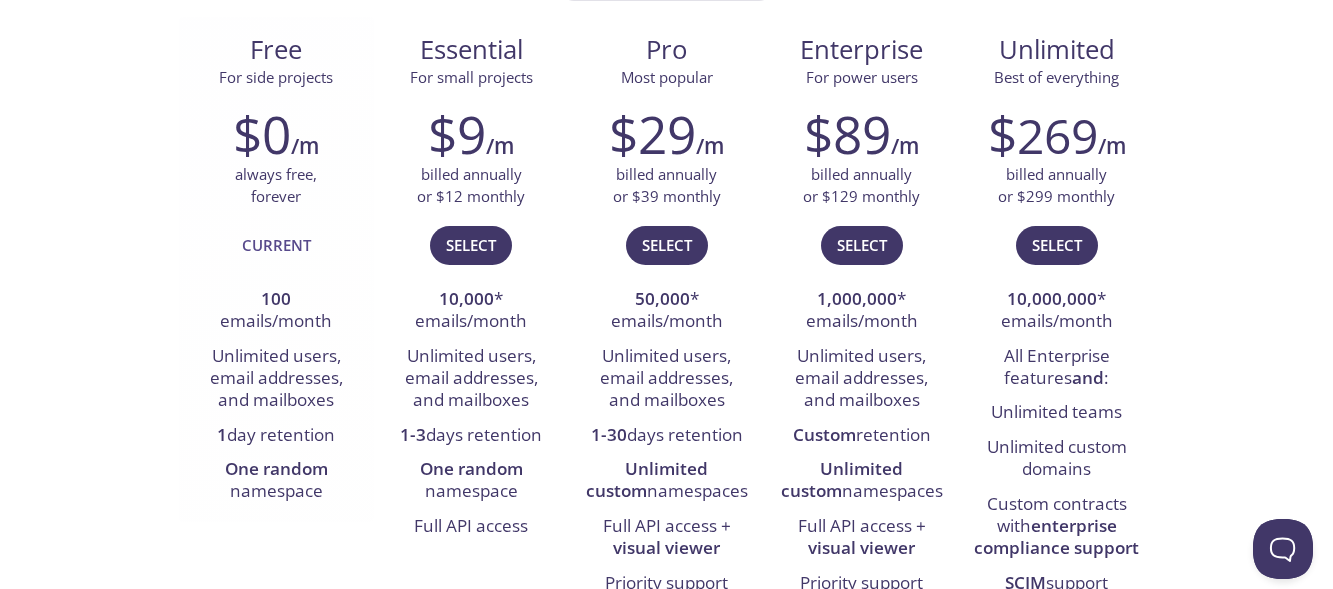 click on "Current" at bounding box center [276, 254] 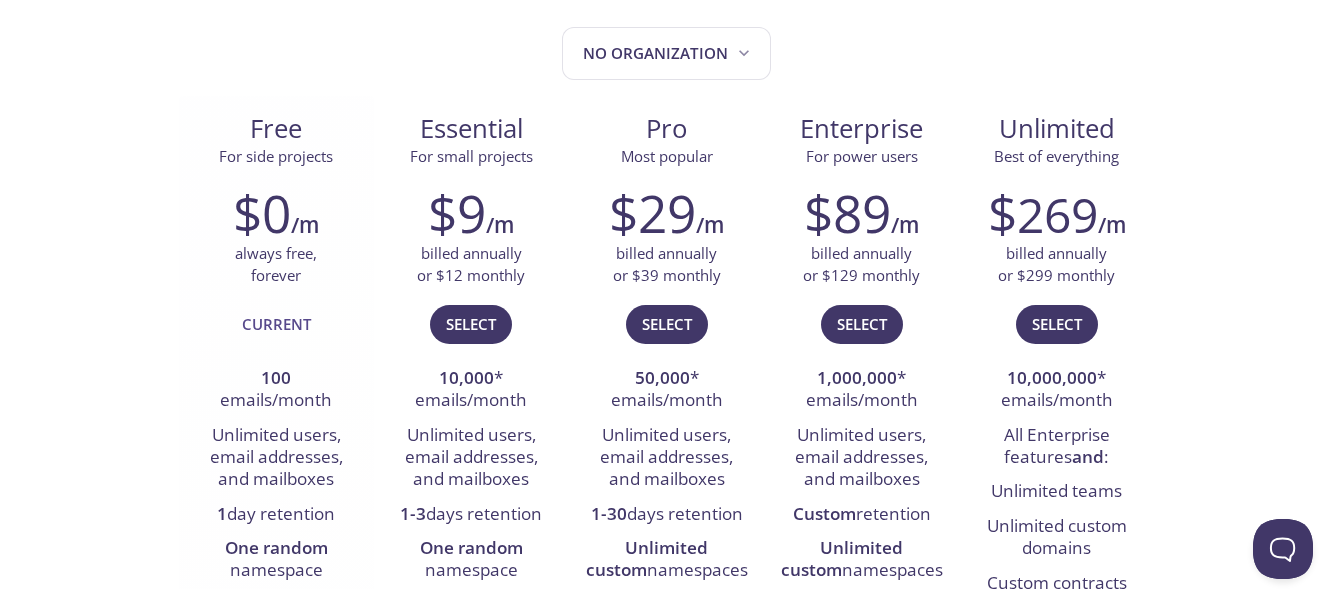 scroll, scrollTop: 200, scrollLeft: 0, axis: vertical 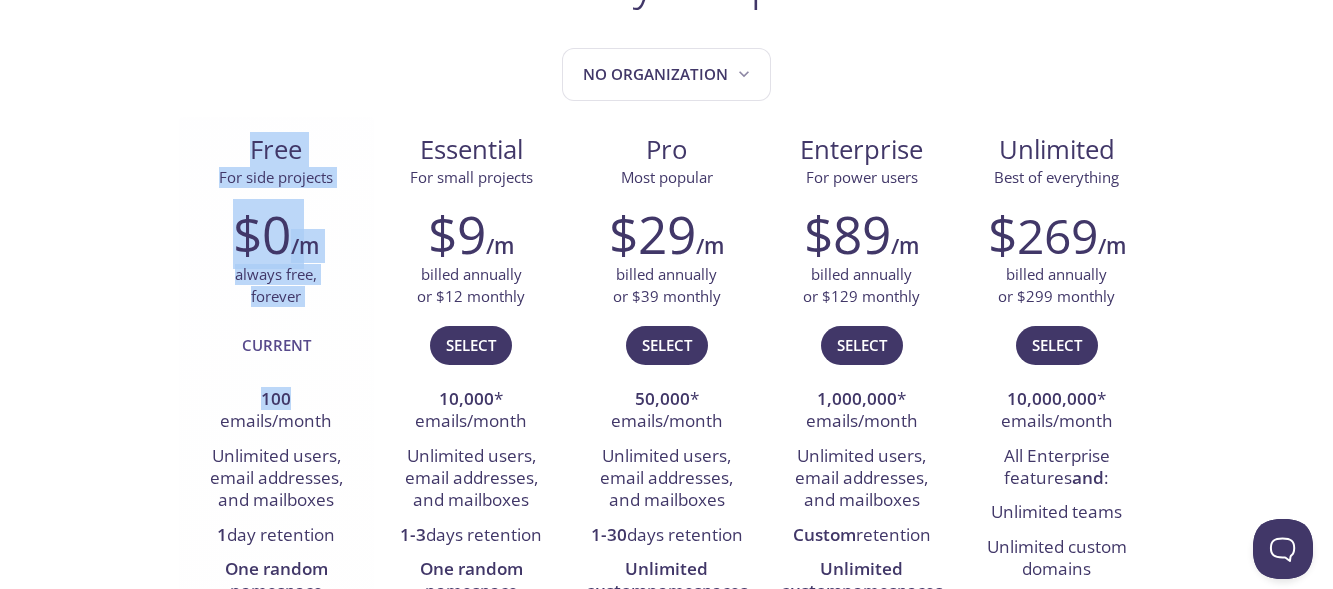 drag, startPoint x: 193, startPoint y: 118, endPoint x: 367, endPoint y: 393, distance: 325.42435 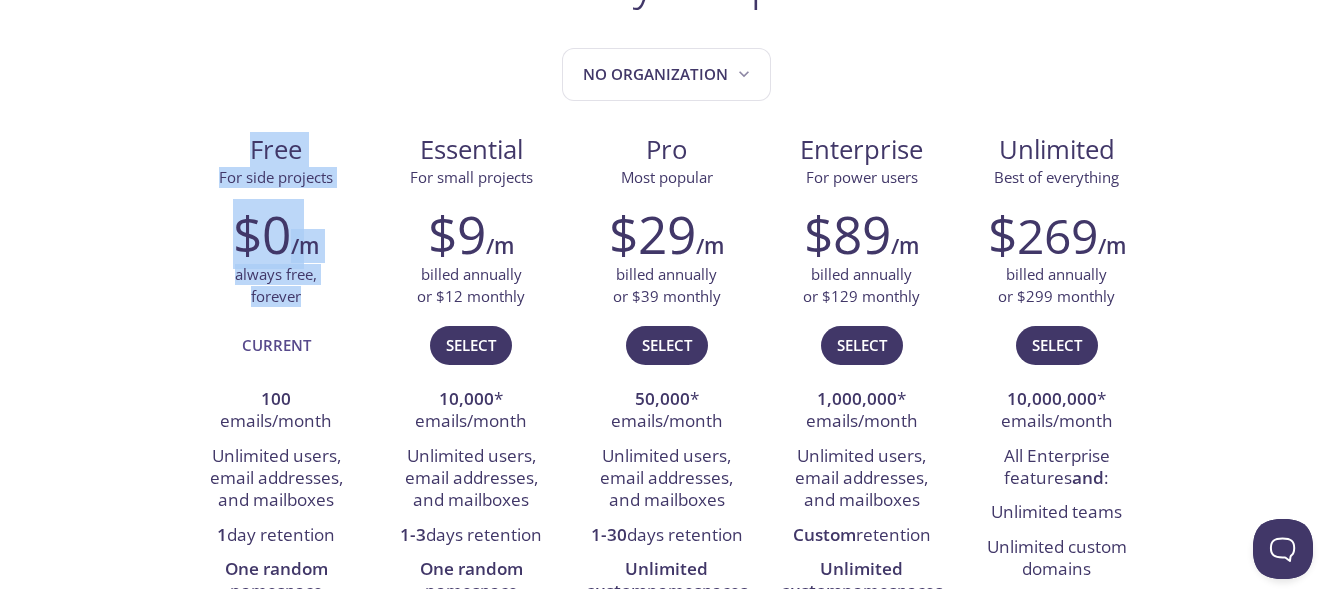 drag, startPoint x: 321, startPoint y: 300, endPoint x: 156, endPoint y: 145, distance: 226.38463 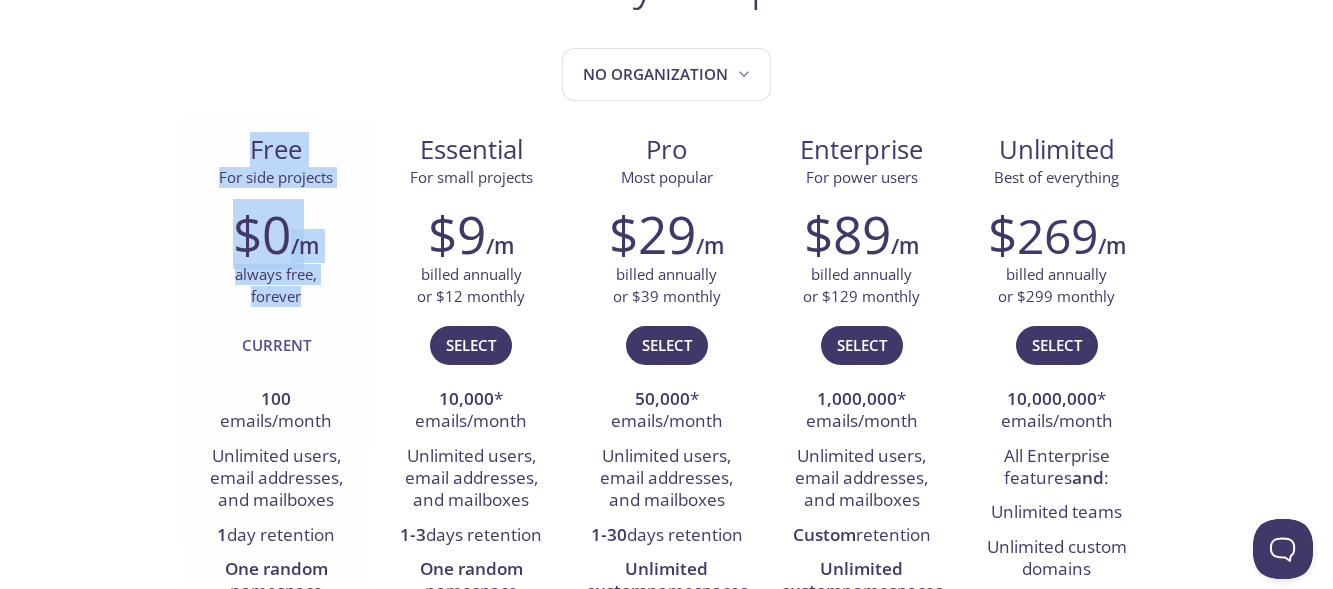 drag, startPoint x: 196, startPoint y: 143, endPoint x: 327, endPoint y: 297, distance: 202.18062 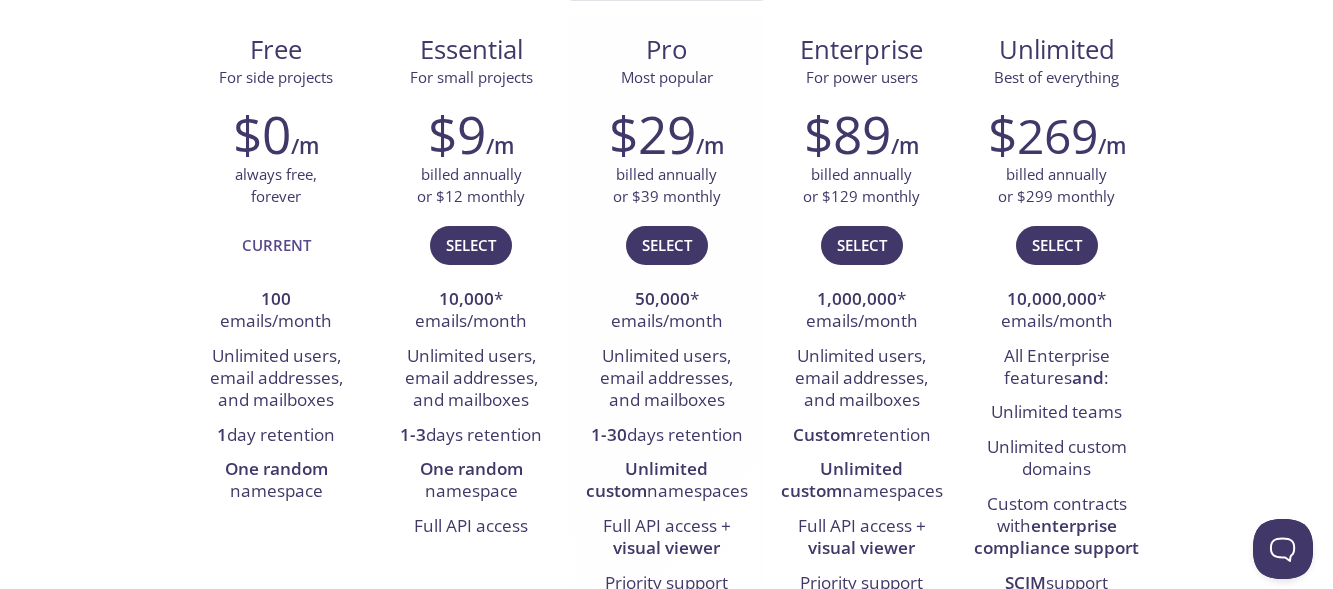 scroll, scrollTop: 400, scrollLeft: 0, axis: vertical 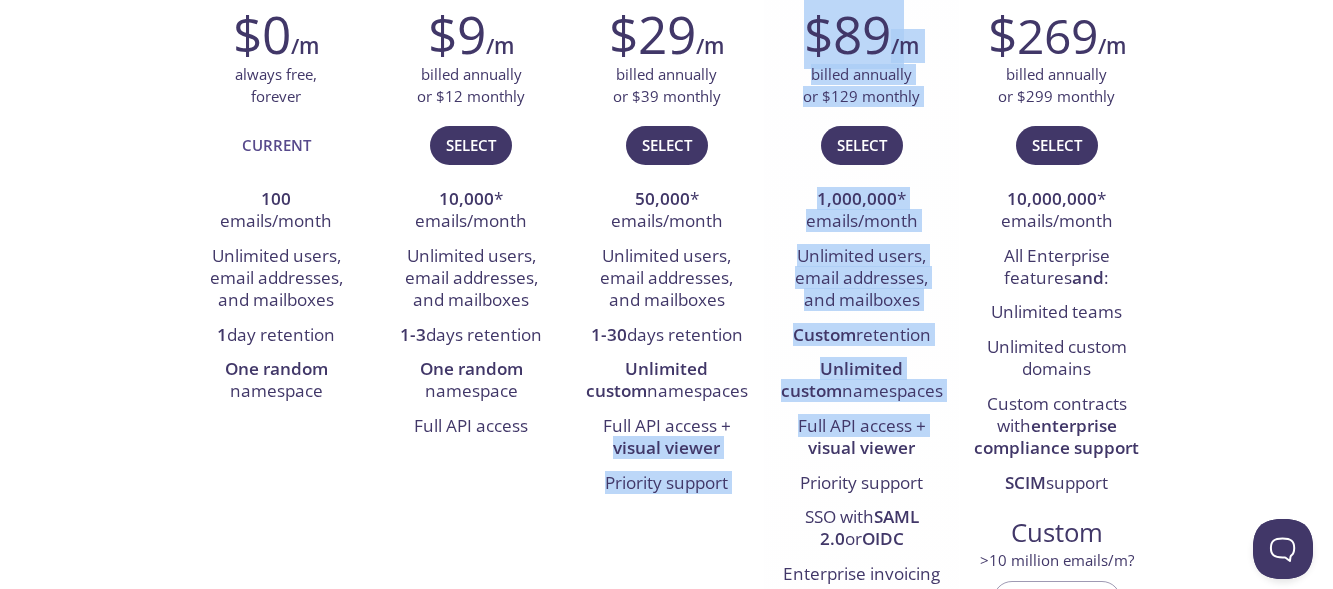 drag, startPoint x: 602, startPoint y: 450, endPoint x: 765, endPoint y: 454, distance: 163.04907 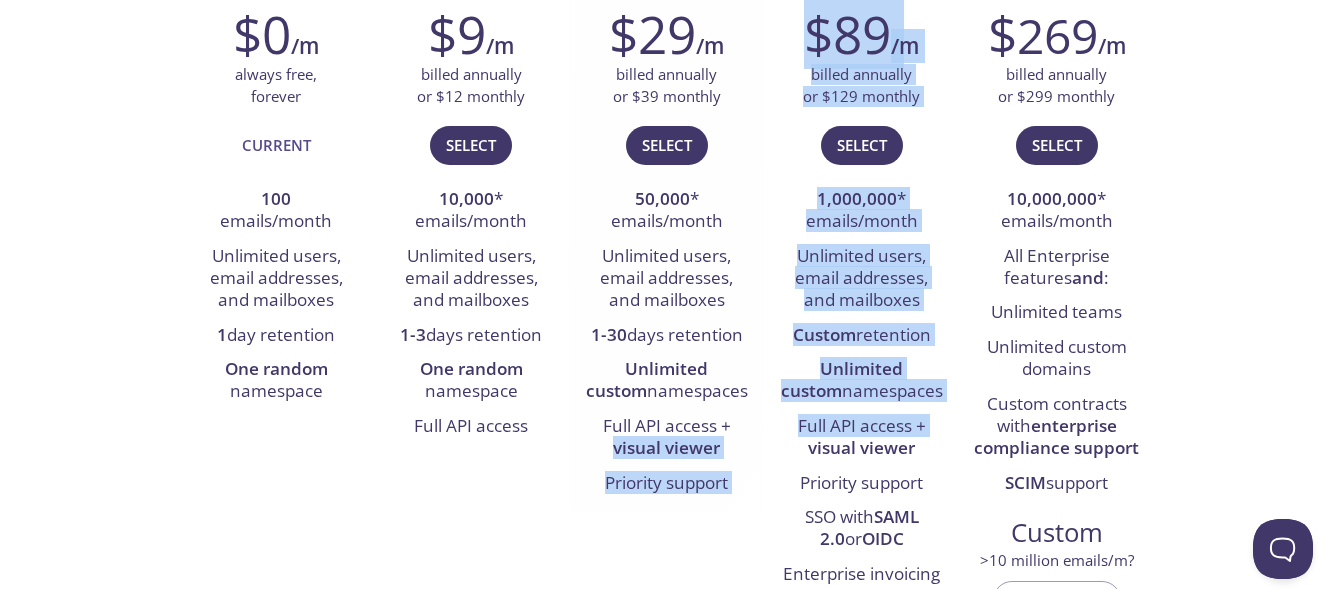 click on "Full API access + visual viewer" at bounding box center (471, 427) 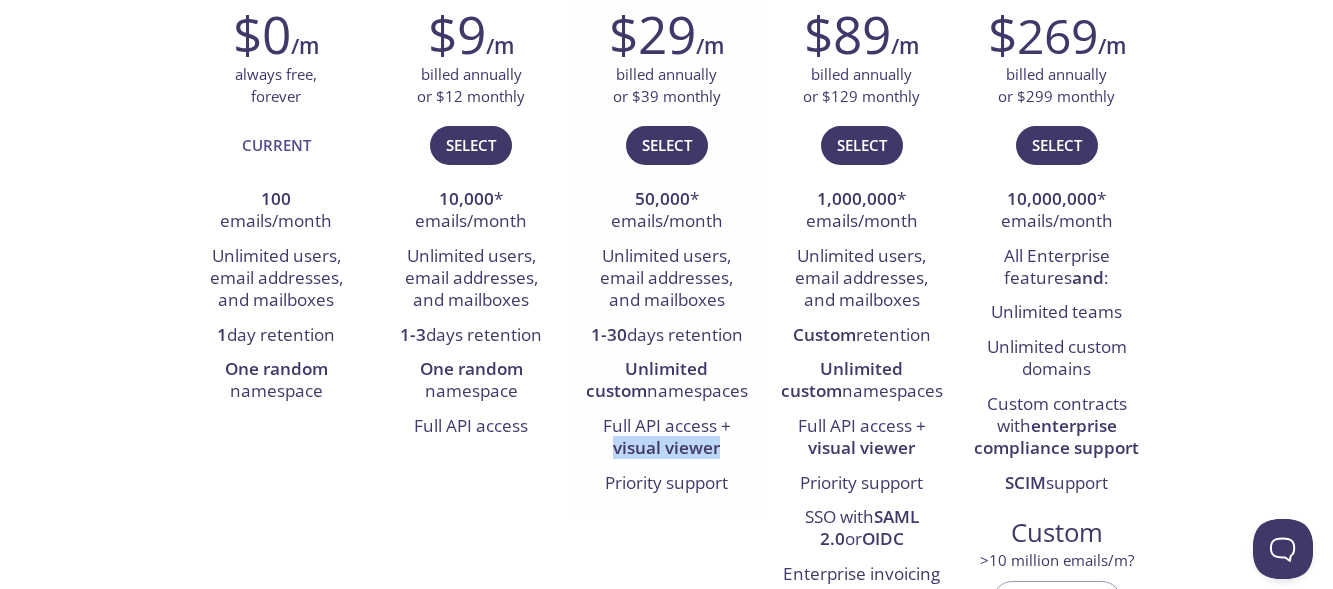 drag, startPoint x: 729, startPoint y: 449, endPoint x: 602, endPoint y: 448, distance: 127.00394 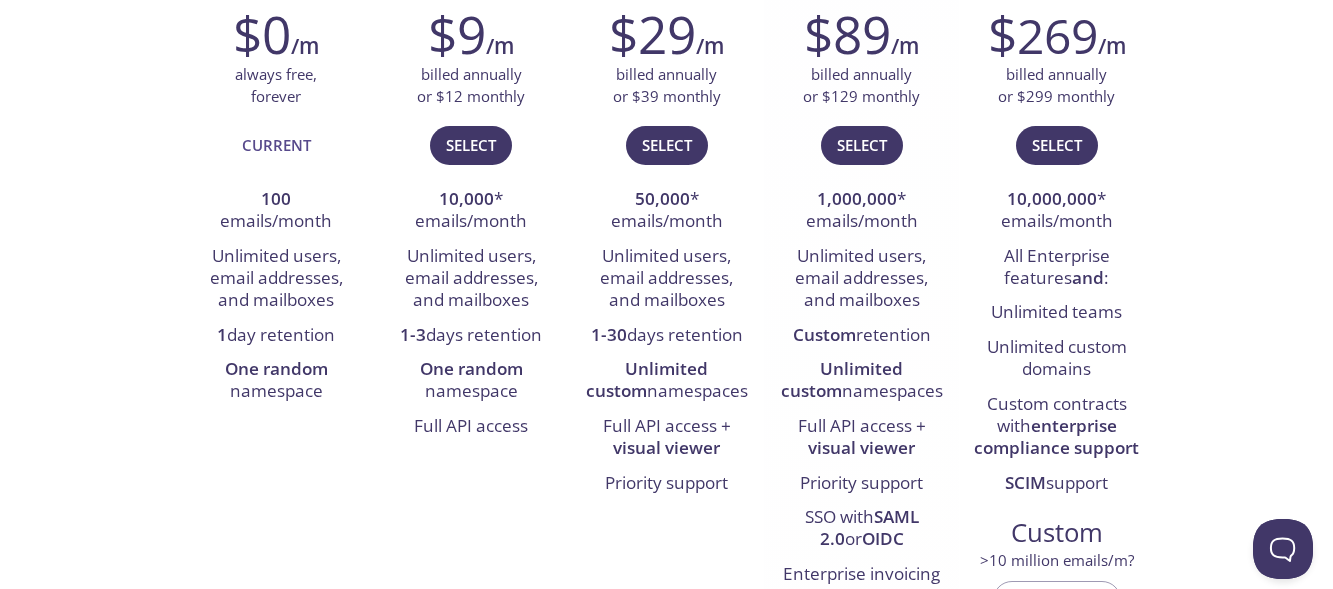 click on "SAML 2.0" at bounding box center [276, 198] 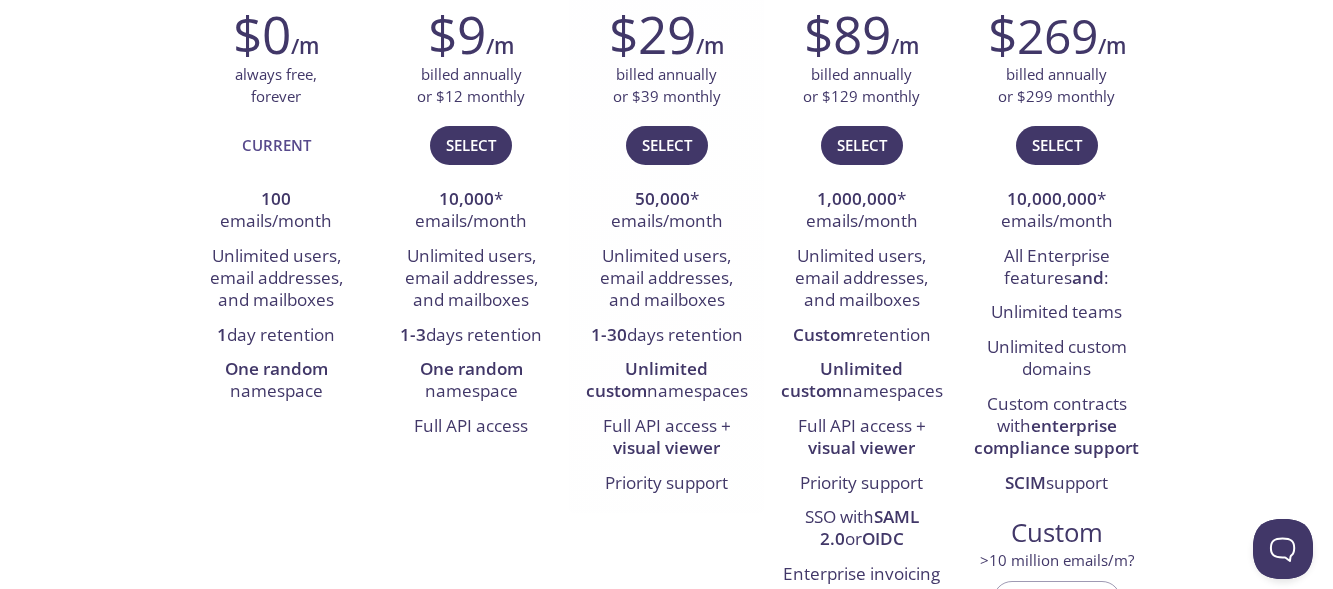 scroll, scrollTop: 0, scrollLeft: 0, axis: both 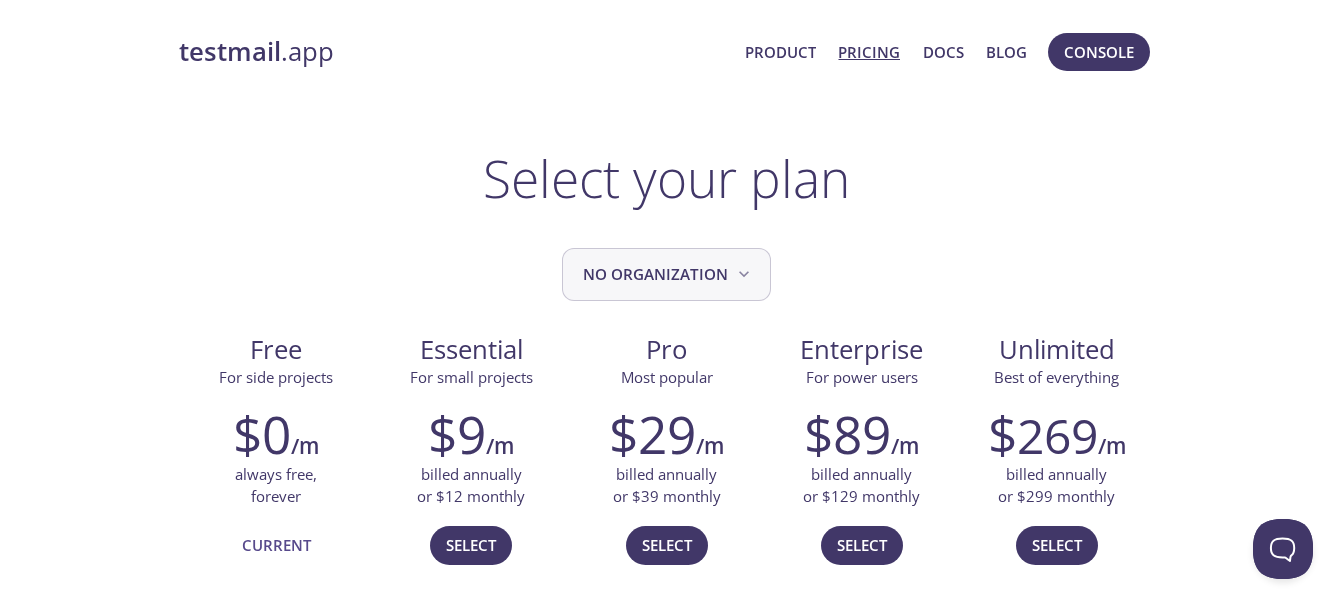 click on "No Organization" at bounding box center (668, 274) 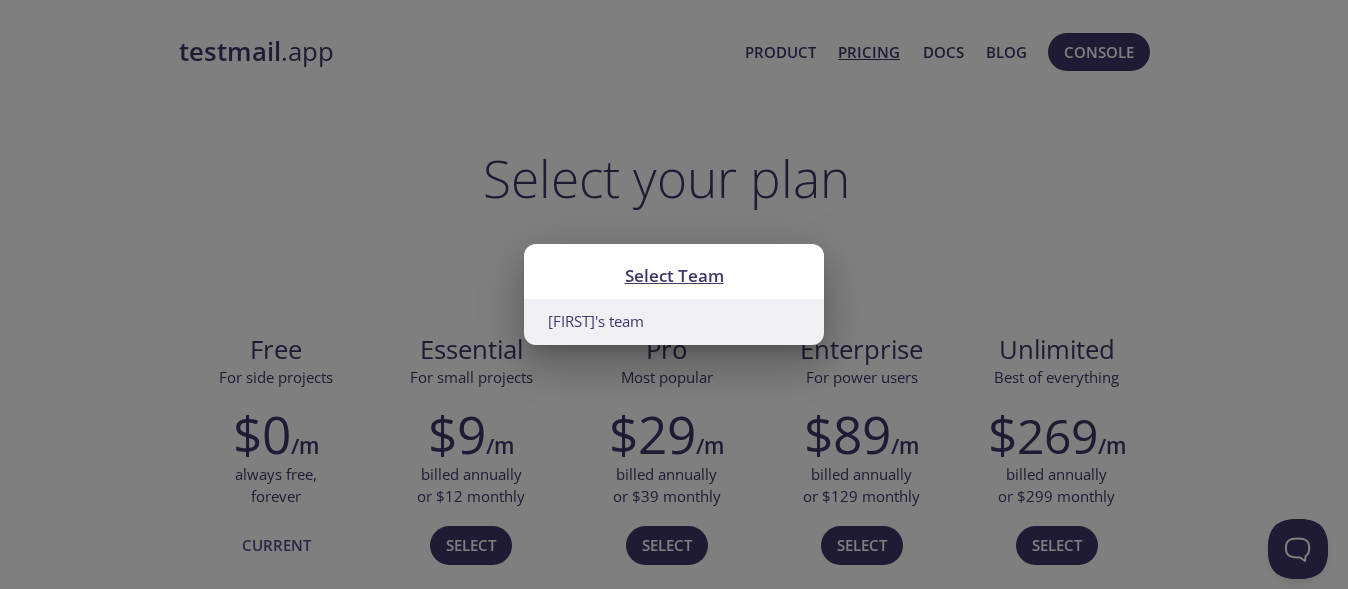 click on "[FIRST]'s team" at bounding box center [674, 321] 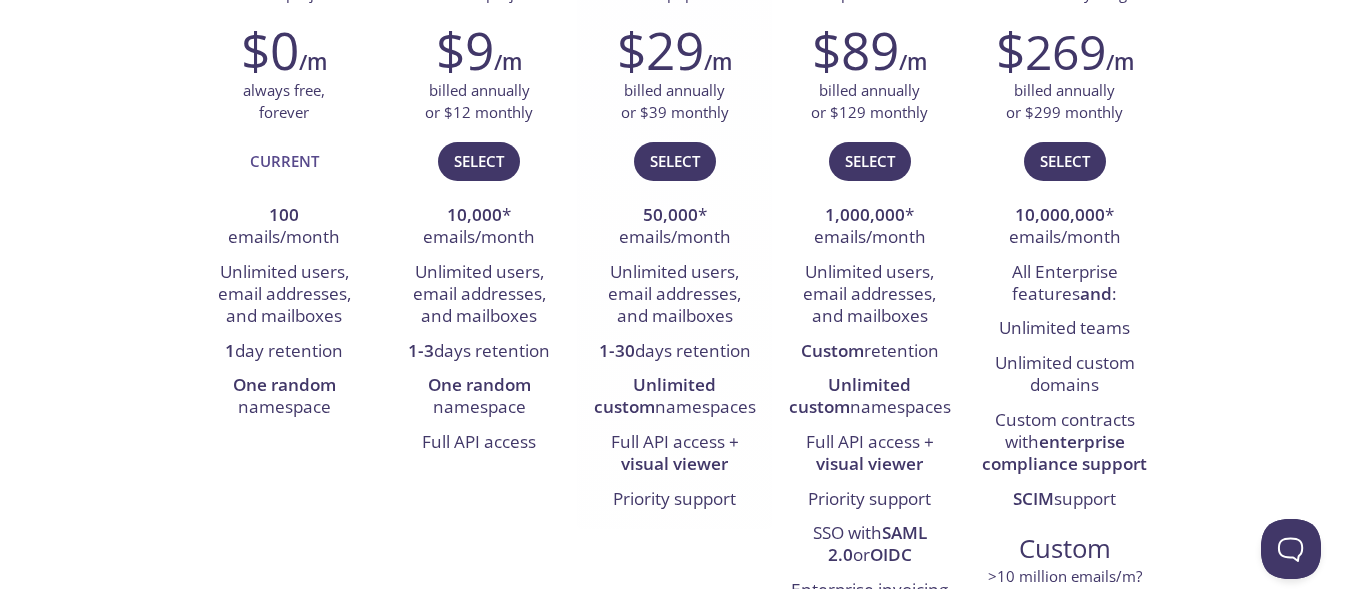 scroll, scrollTop: 0, scrollLeft: 0, axis: both 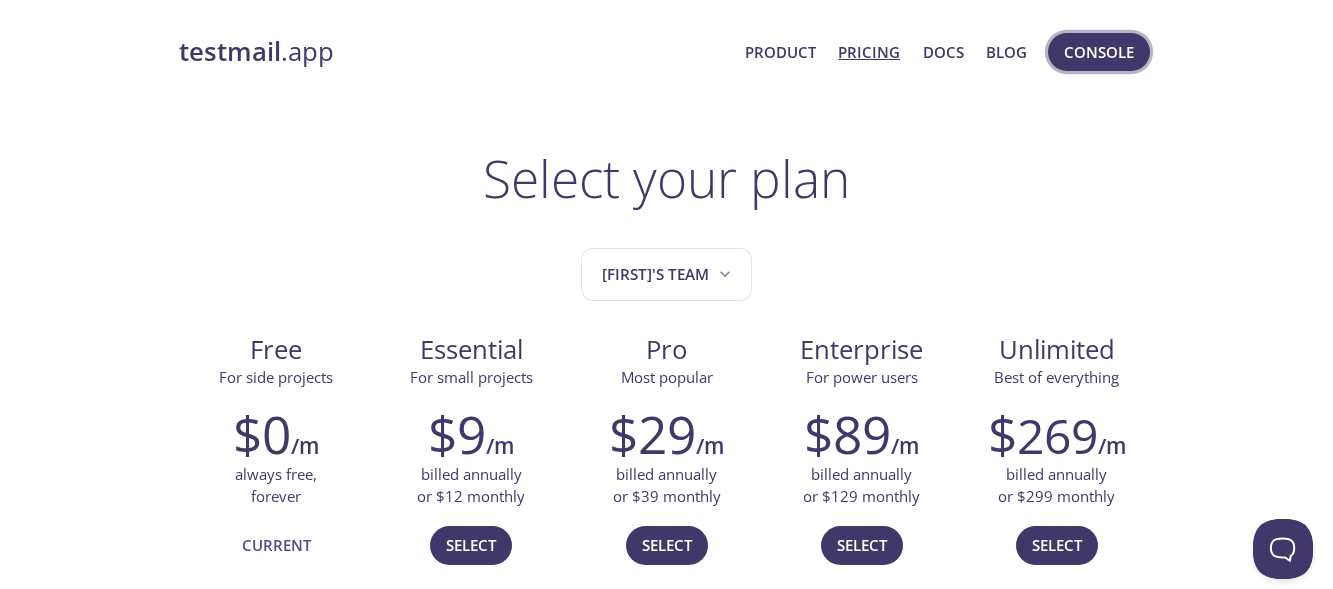 click on "Console" at bounding box center (1099, 52) 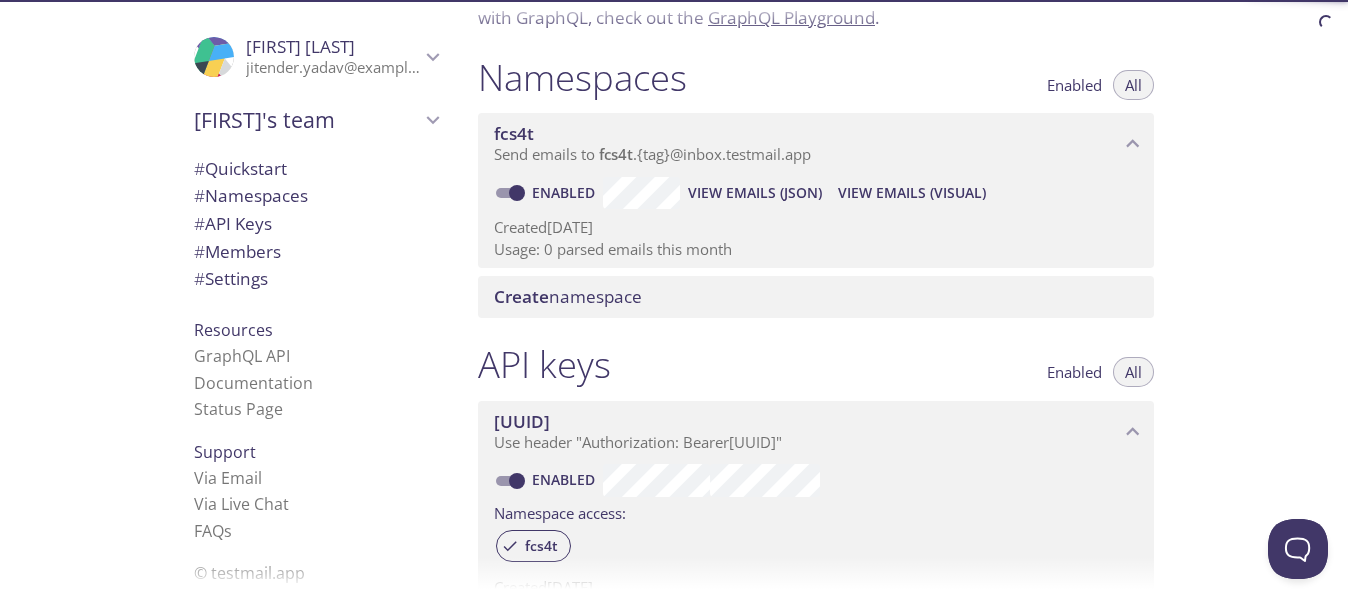 scroll, scrollTop: 200, scrollLeft: 0, axis: vertical 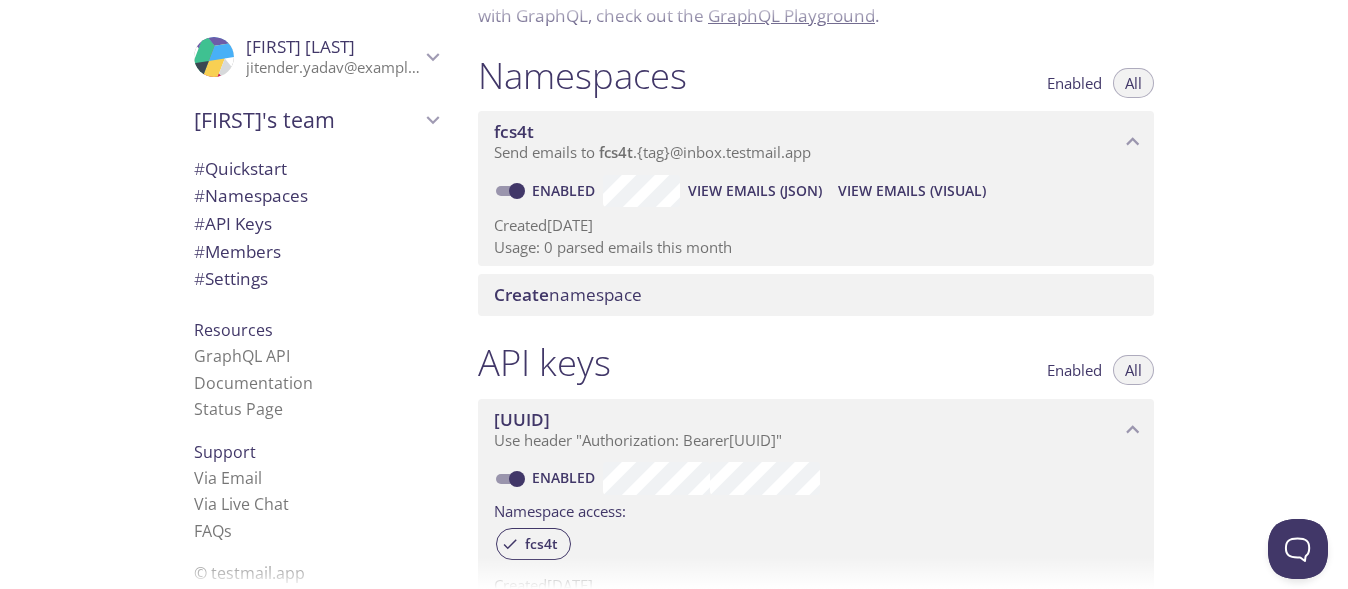 click on "View Emails (Visual)" at bounding box center (755, 191) 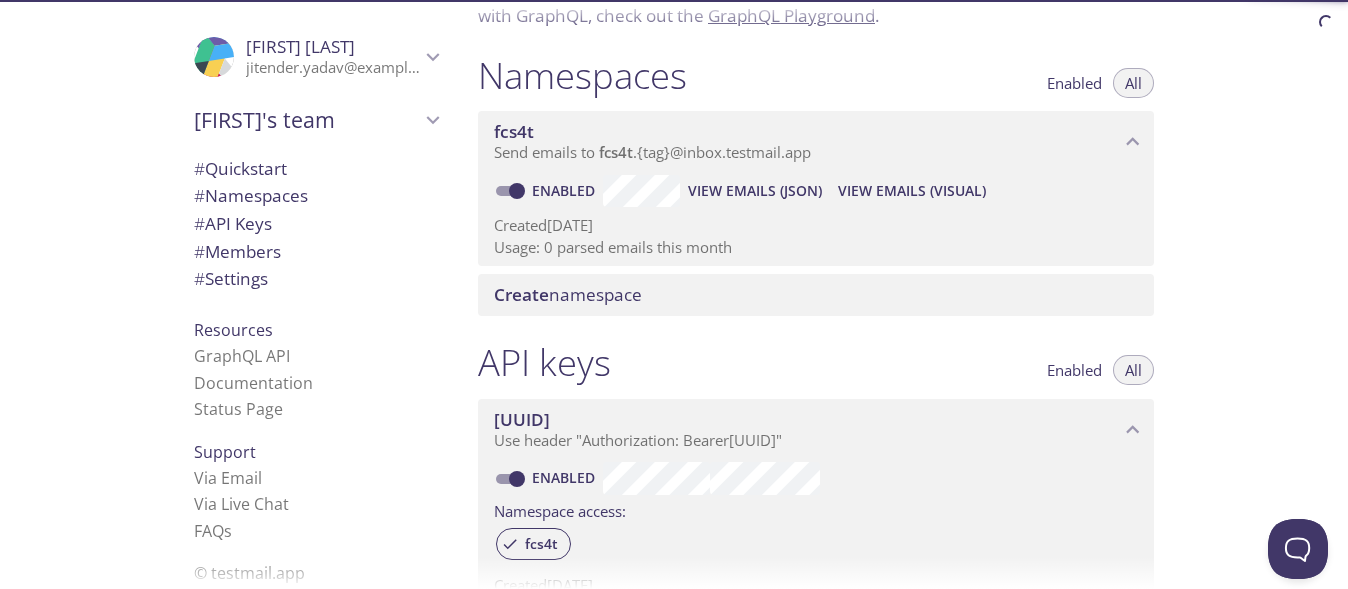 click on "View Emails (JSON)" at bounding box center (755, 191) 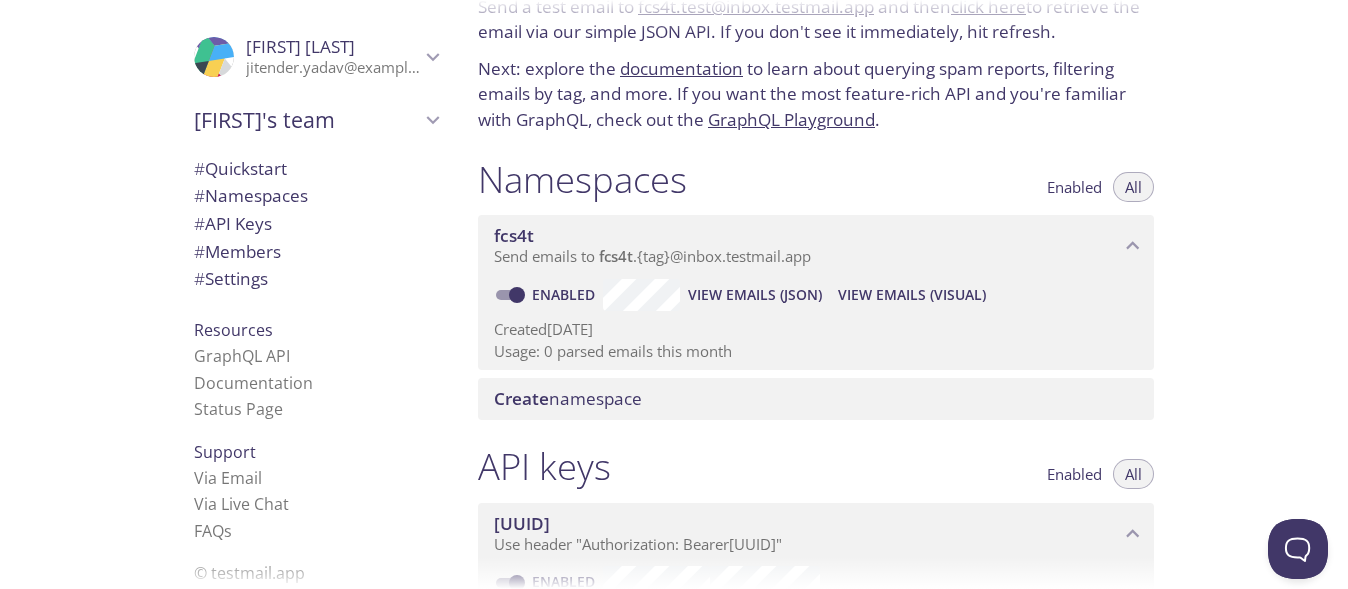 scroll, scrollTop: 0, scrollLeft: 0, axis: both 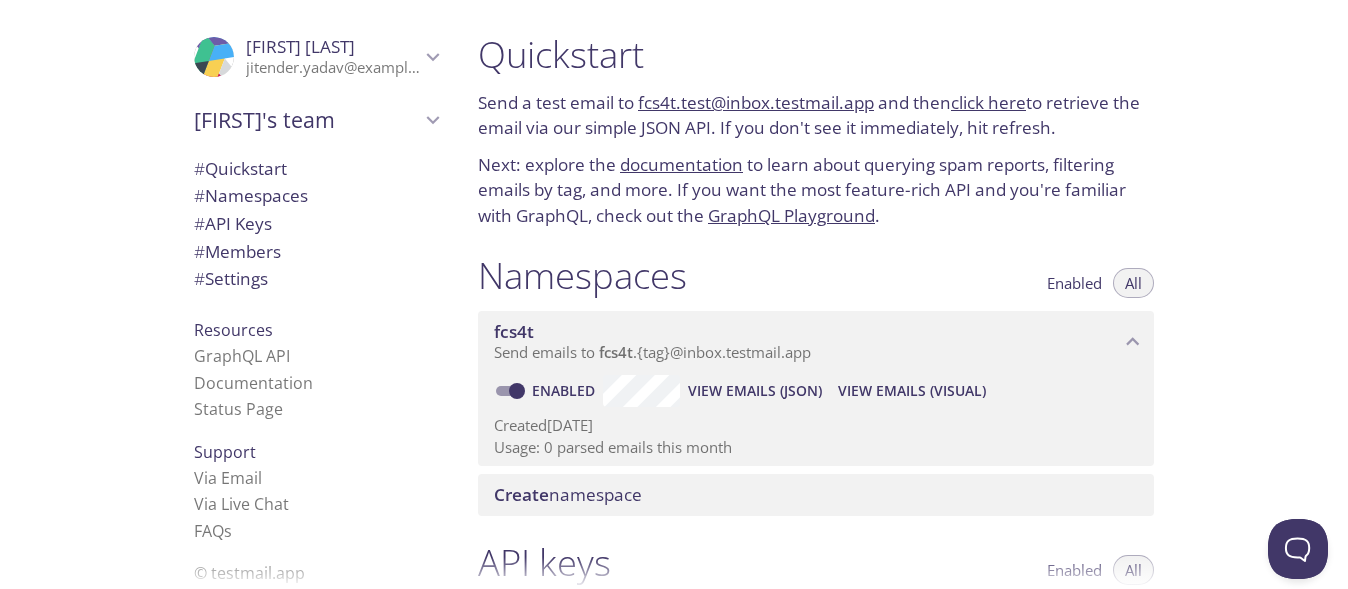 click at bounding box center (433, 57) 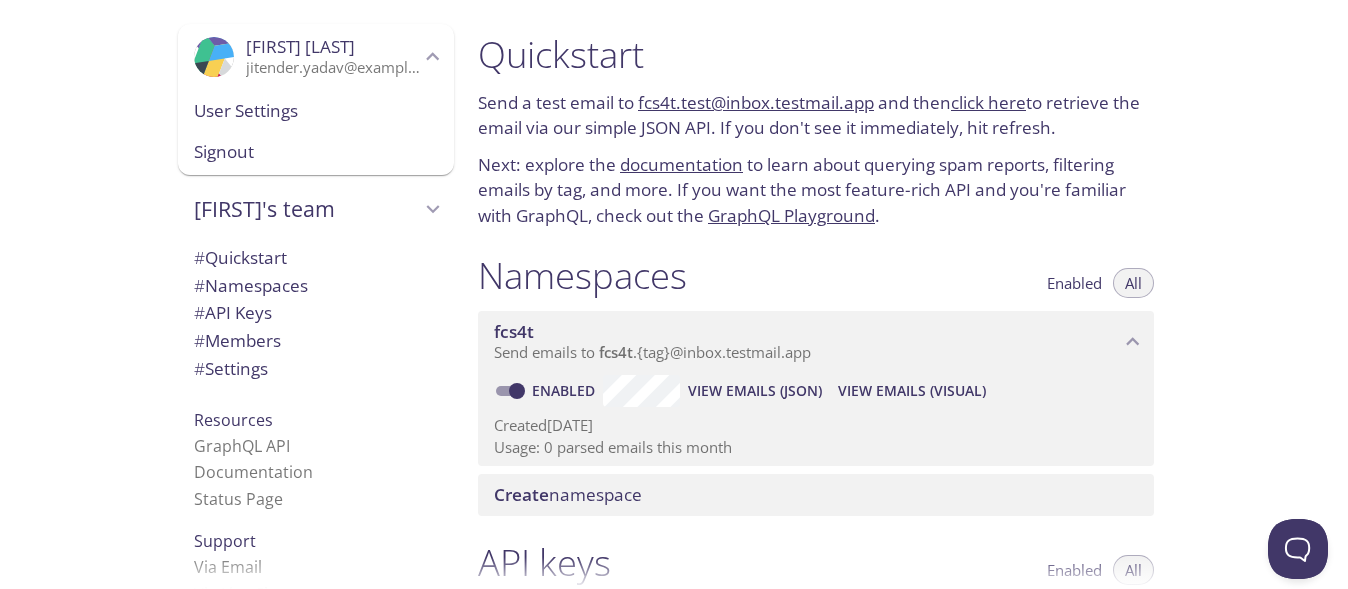 click on "[FIRST]'s team" at bounding box center (307, 209) 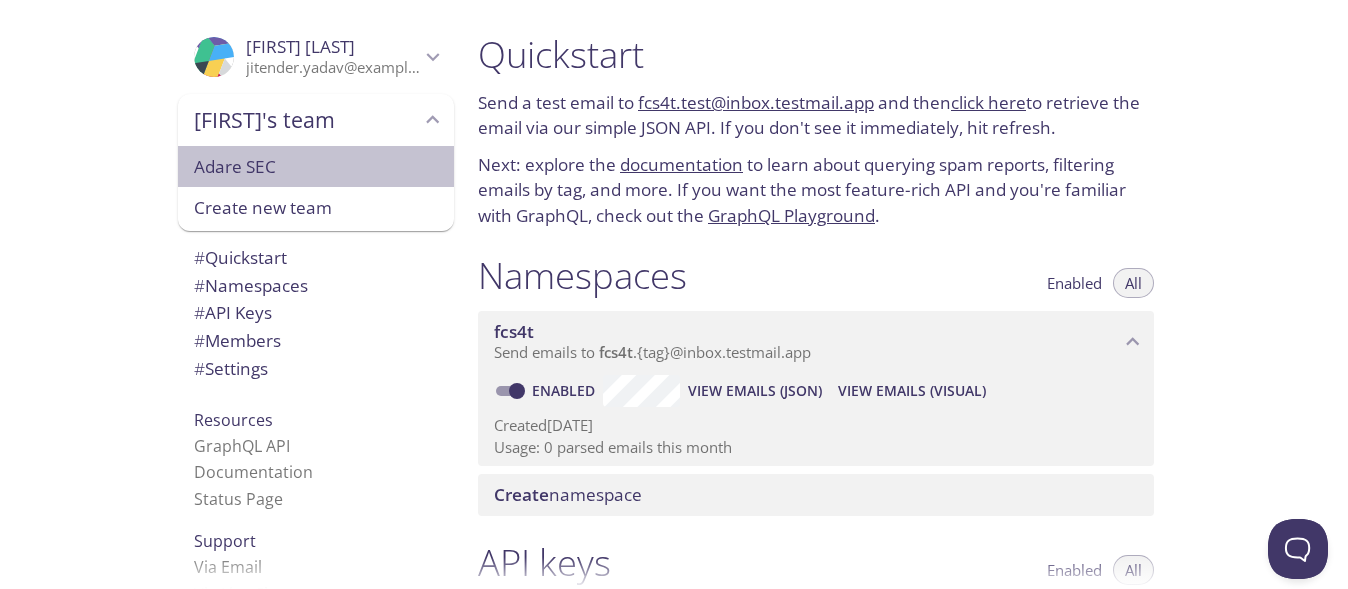 click on "Adare SEC" at bounding box center [316, 167] 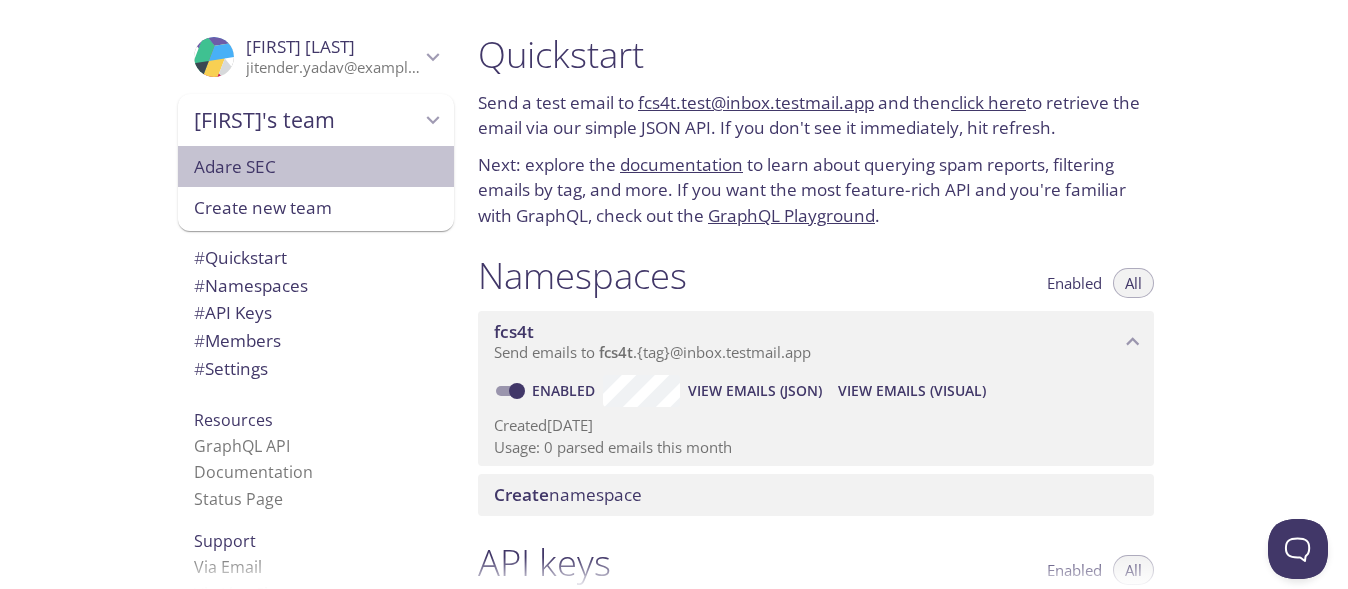 scroll, scrollTop: 32, scrollLeft: 0, axis: vertical 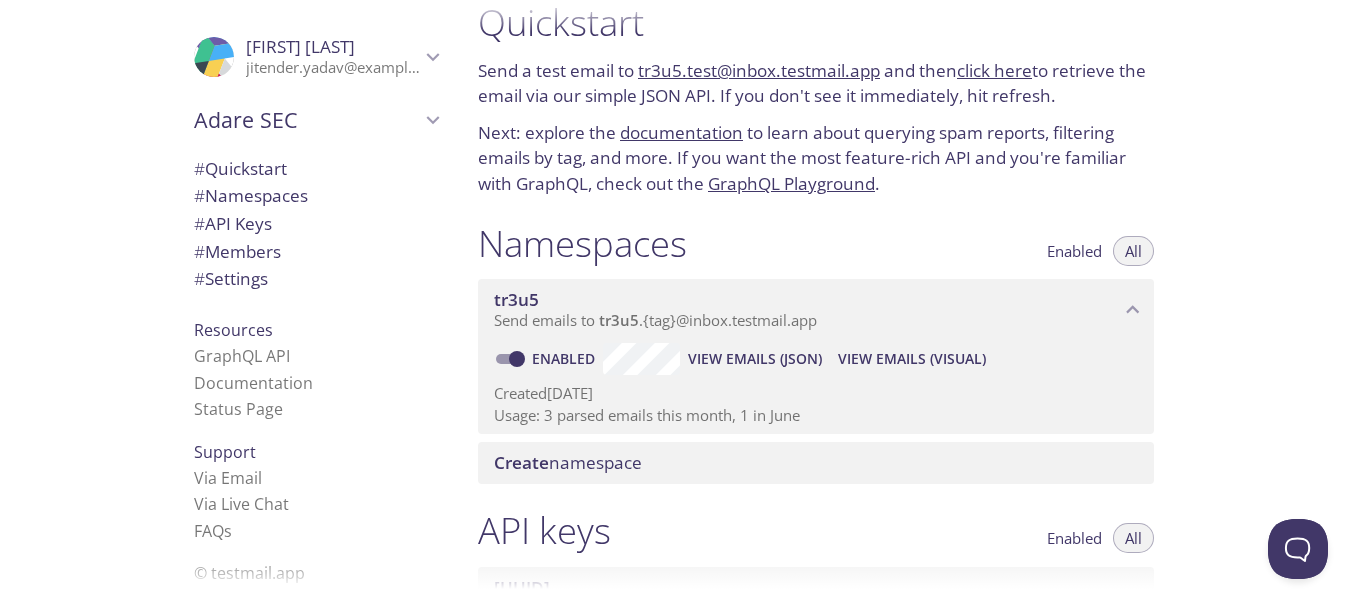 click on "View Emails (JSON)" at bounding box center [755, 359] 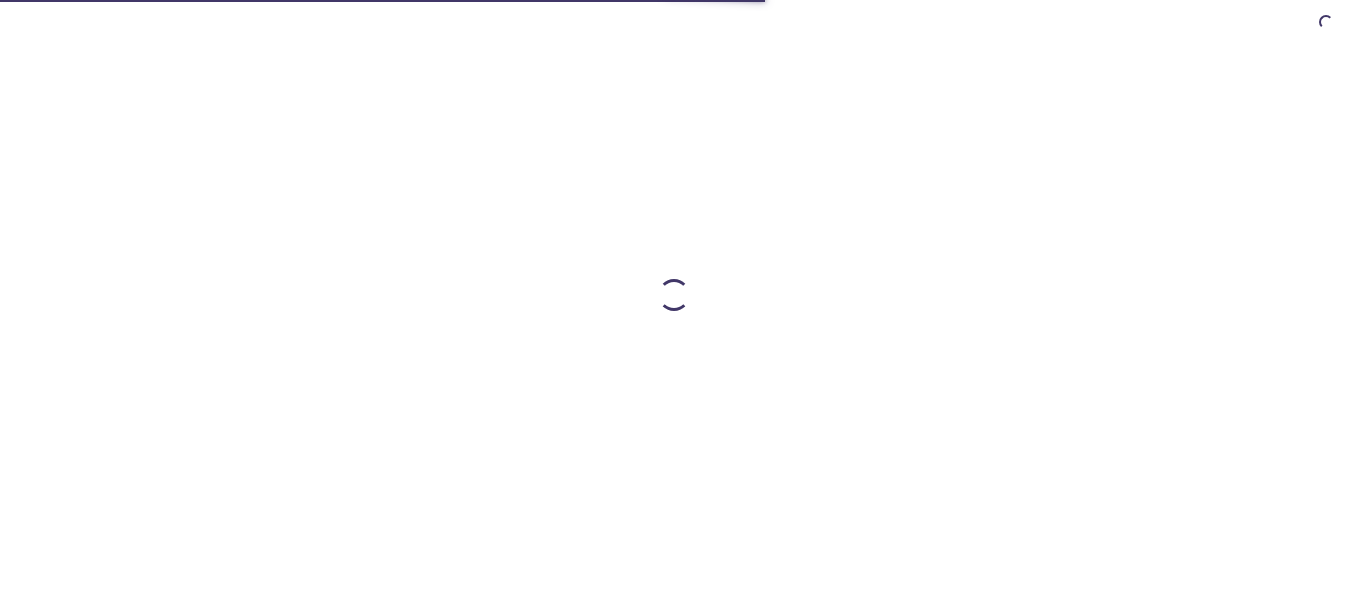 scroll, scrollTop: 0, scrollLeft: 0, axis: both 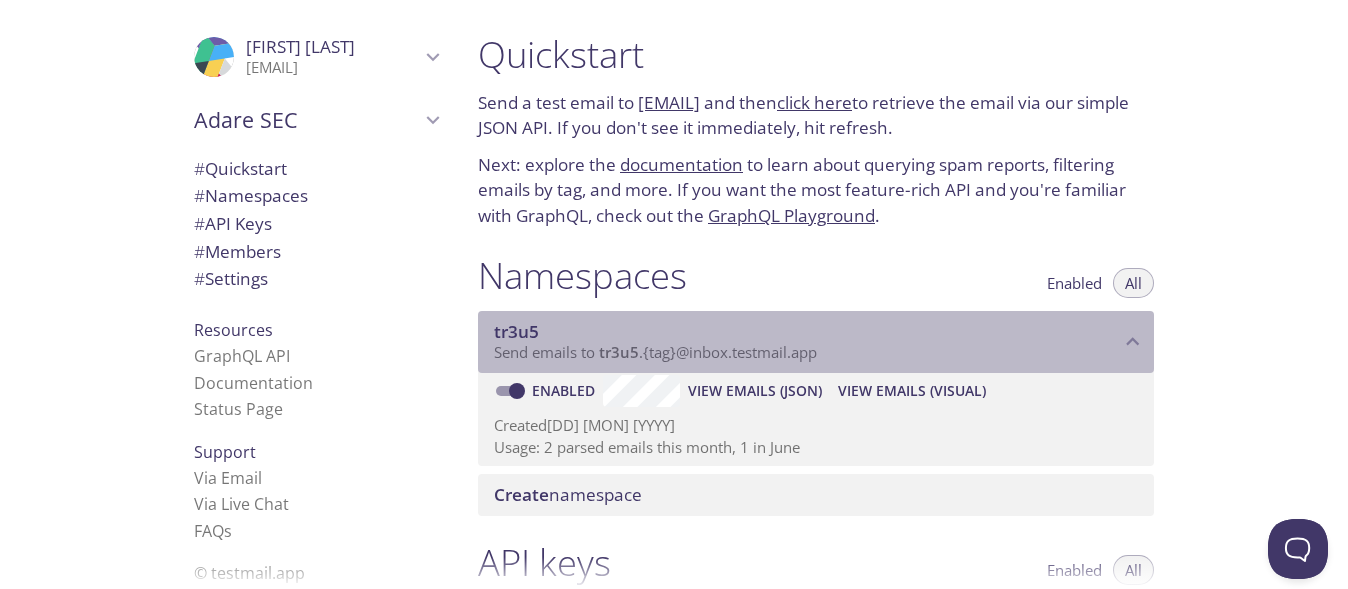 drag, startPoint x: 697, startPoint y: 360, endPoint x: 835, endPoint y: 362, distance: 138.0145 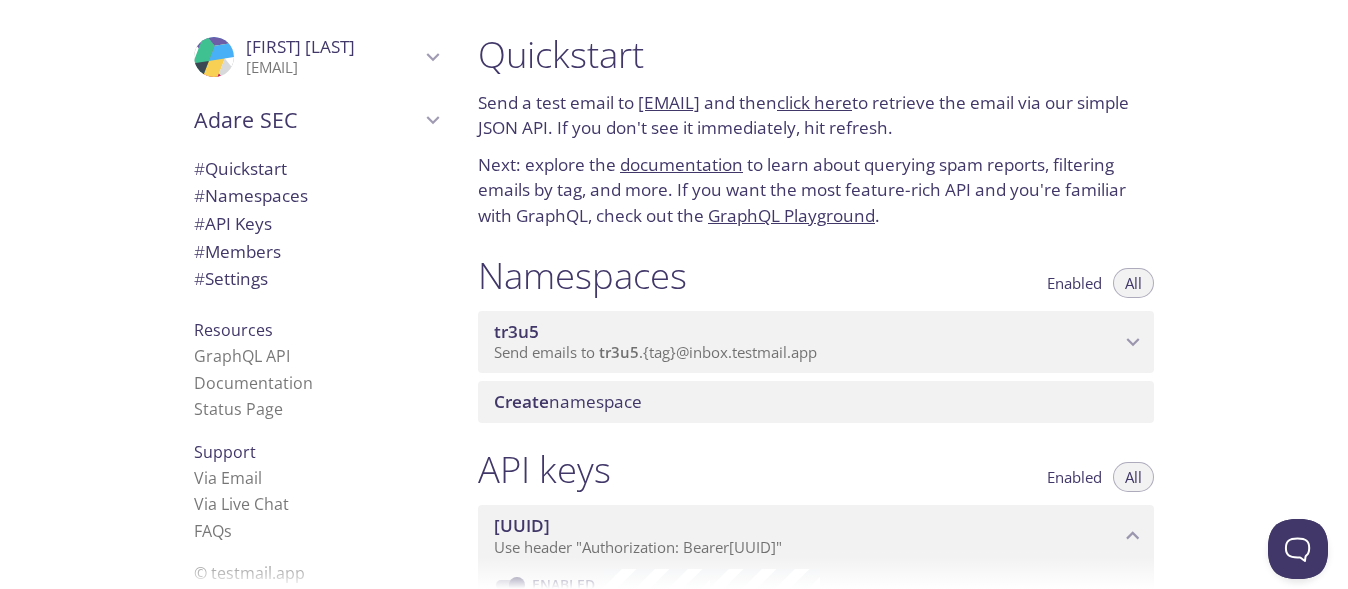 click on "Send emails to   tr3u5 . {tag} @inbox.testmail.app" at bounding box center [807, 353] 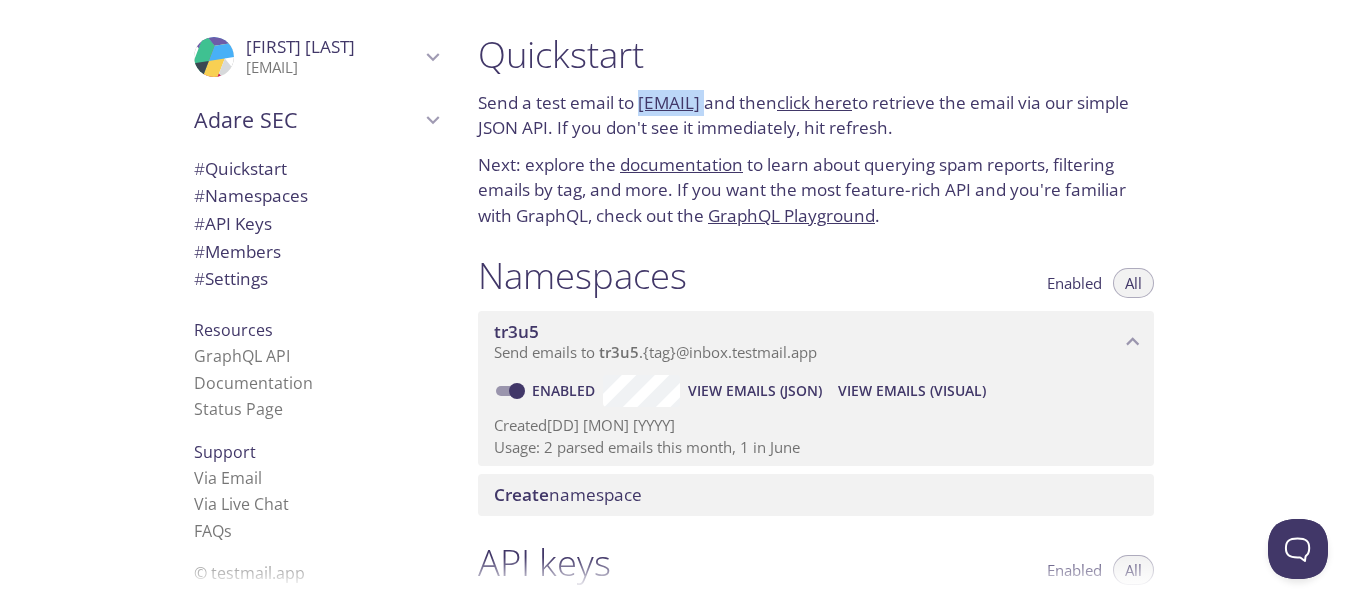 drag, startPoint x: 886, startPoint y: 104, endPoint x: 640, endPoint y: 110, distance: 246.07317 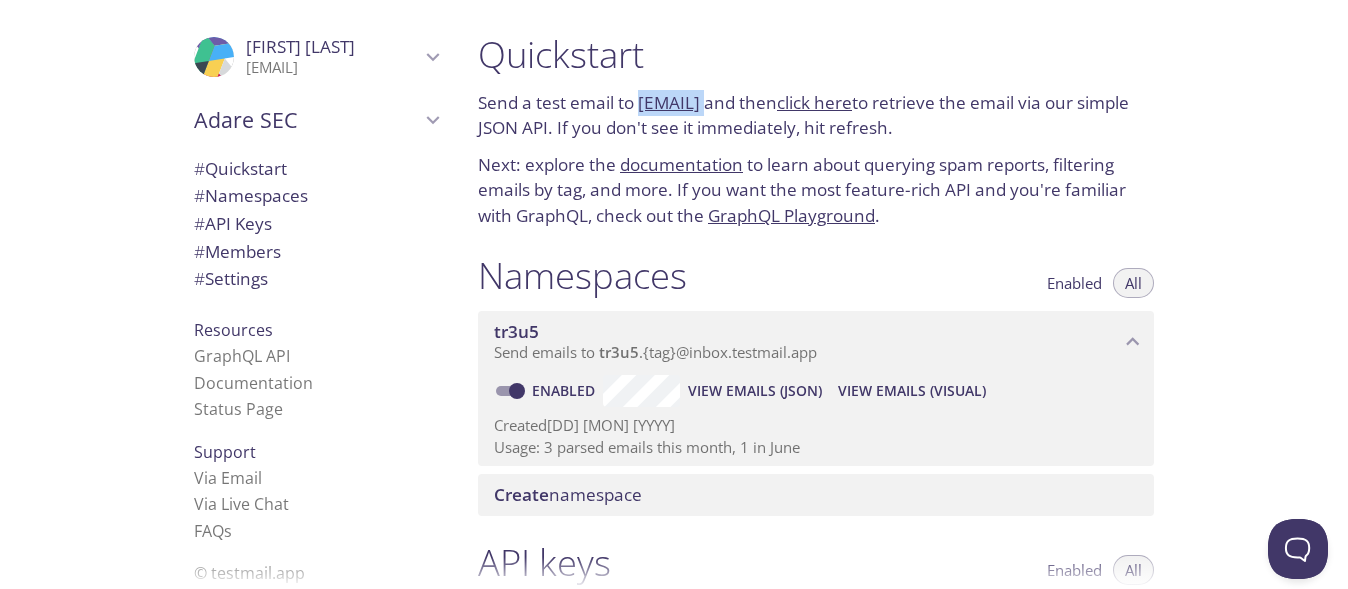 copy on "tr3u5.test@inbox.testmail.app" 